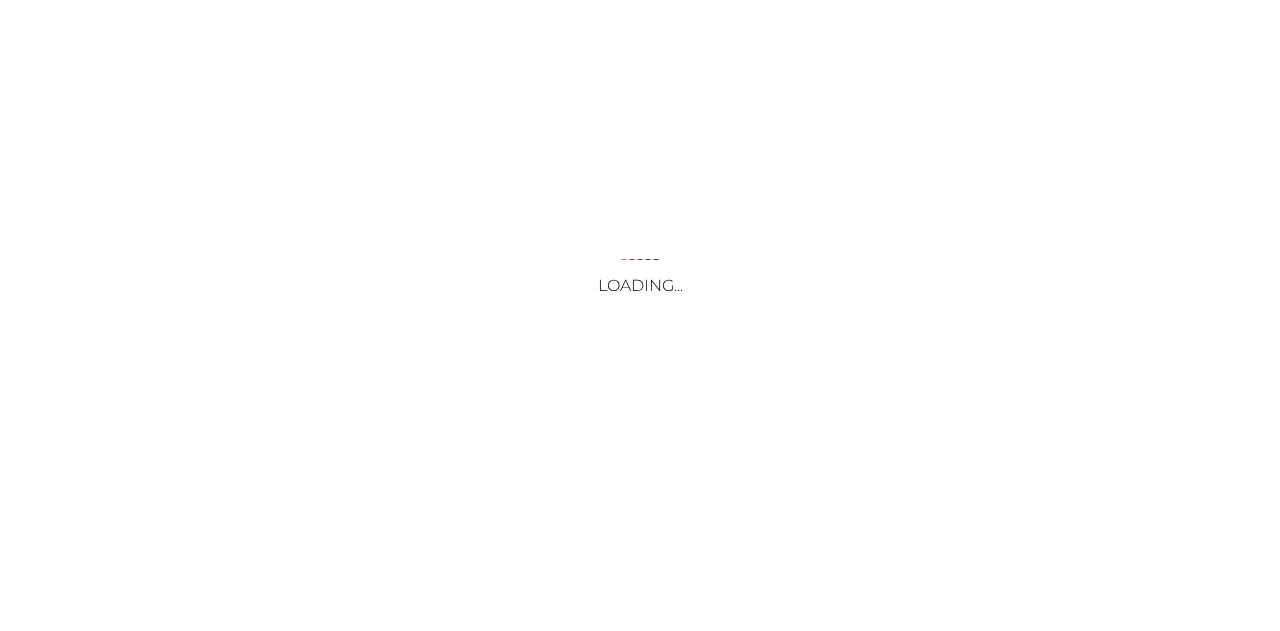 scroll, scrollTop: 0, scrollLeft: 0, axis: both 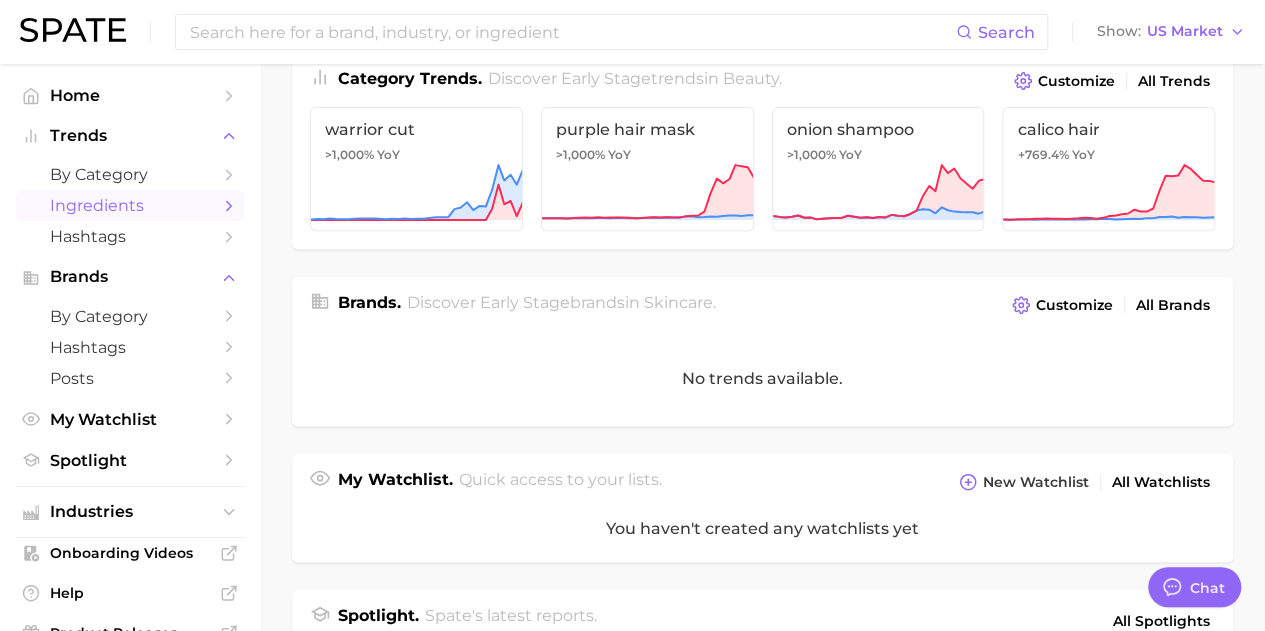 click on "Ingredients" at bounding box center [130, 205] 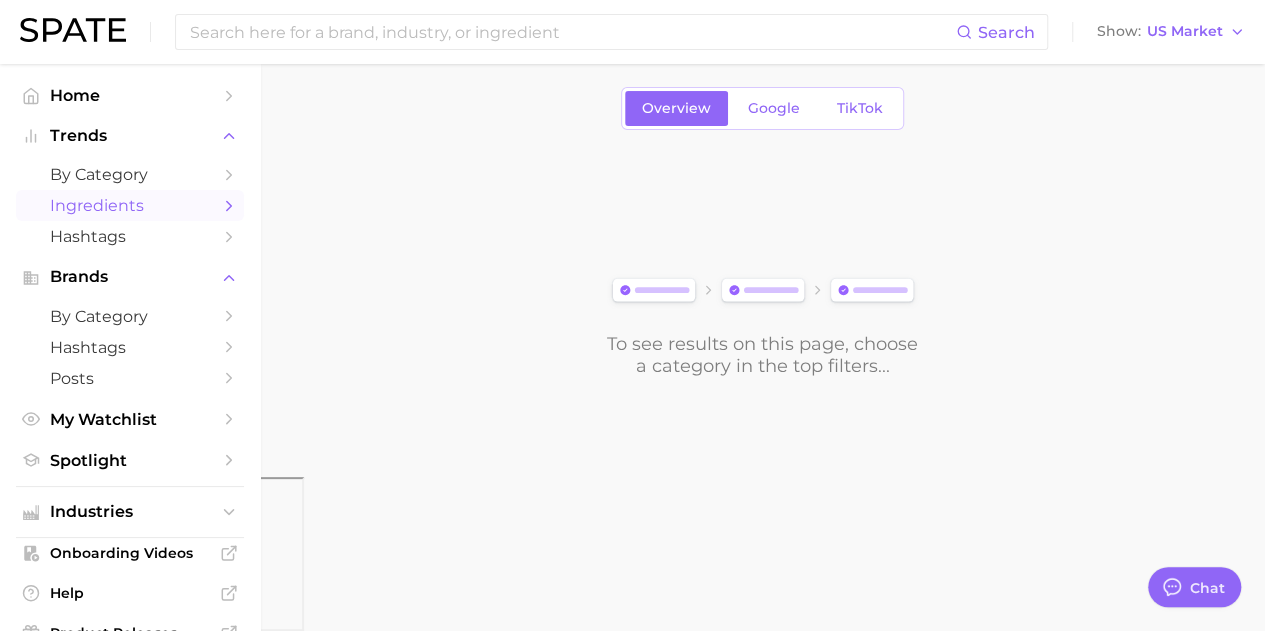 scroll, scrollTop: 0, scrollLeft: 0, axis: both 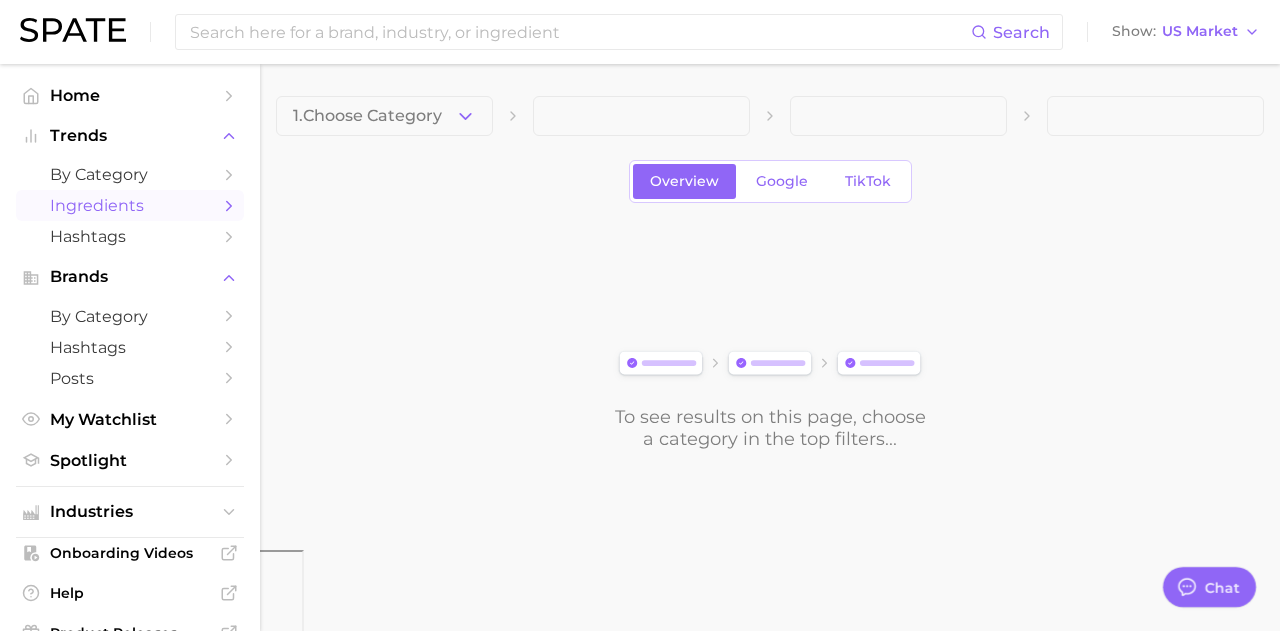 click on "1.  Choose Category Overview Google TikTok To see results on this page, choose a category in the top filters..." at bounding box center (770, 273) 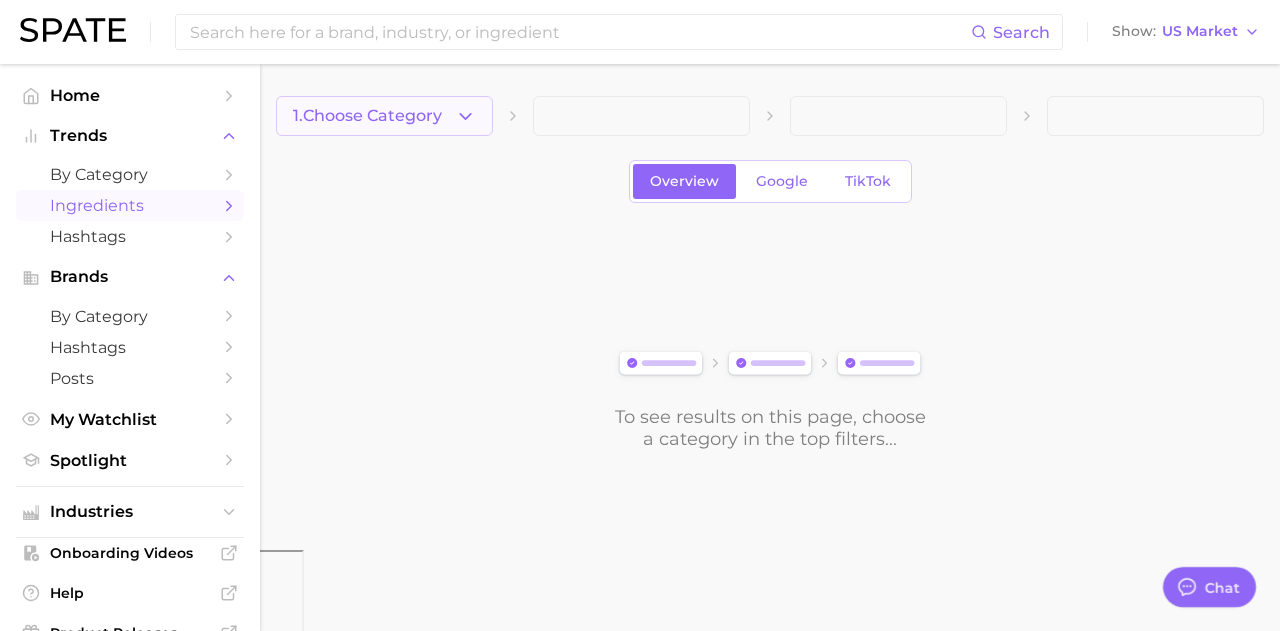 click on "1.  Choose Category" at bounding box center [367, 116] 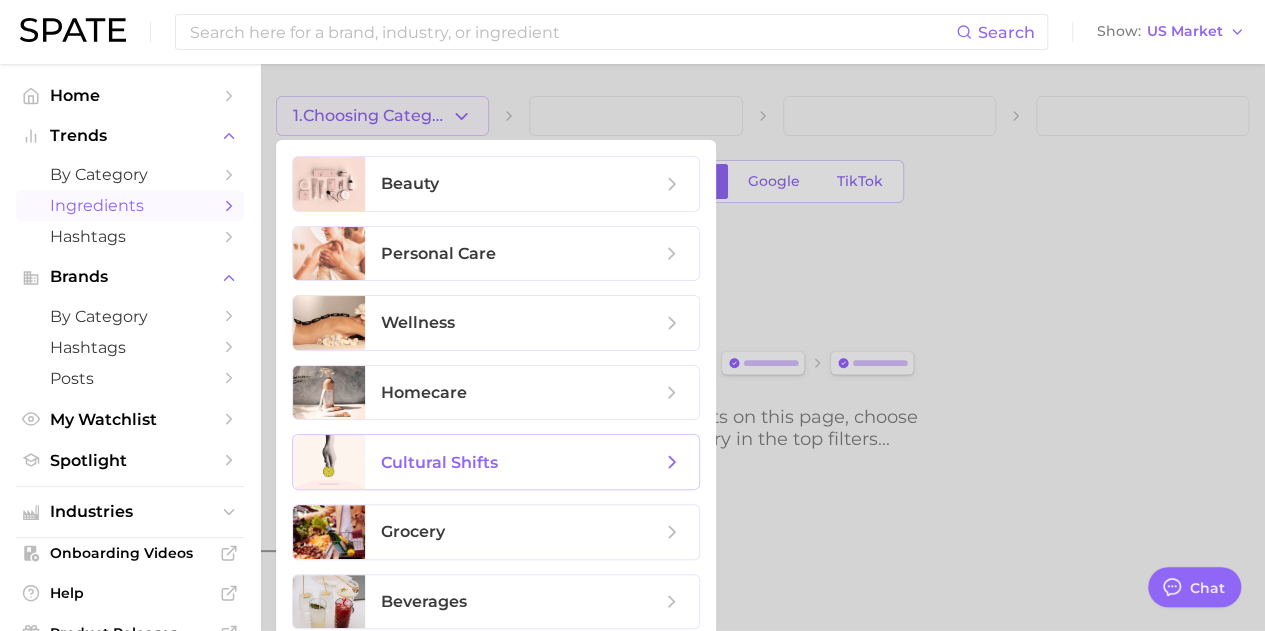 scroll, scrollTop: 147, scrollLeft: 0, axis: vertical 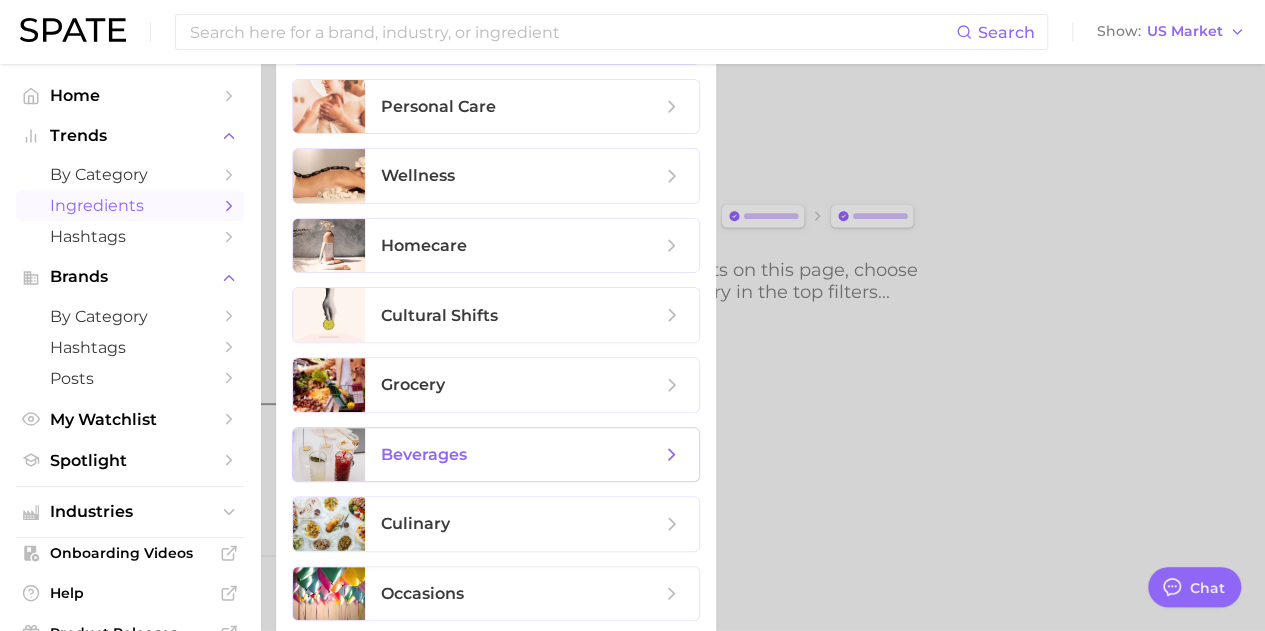 click on "beverages" at bounding box center [424, 454] 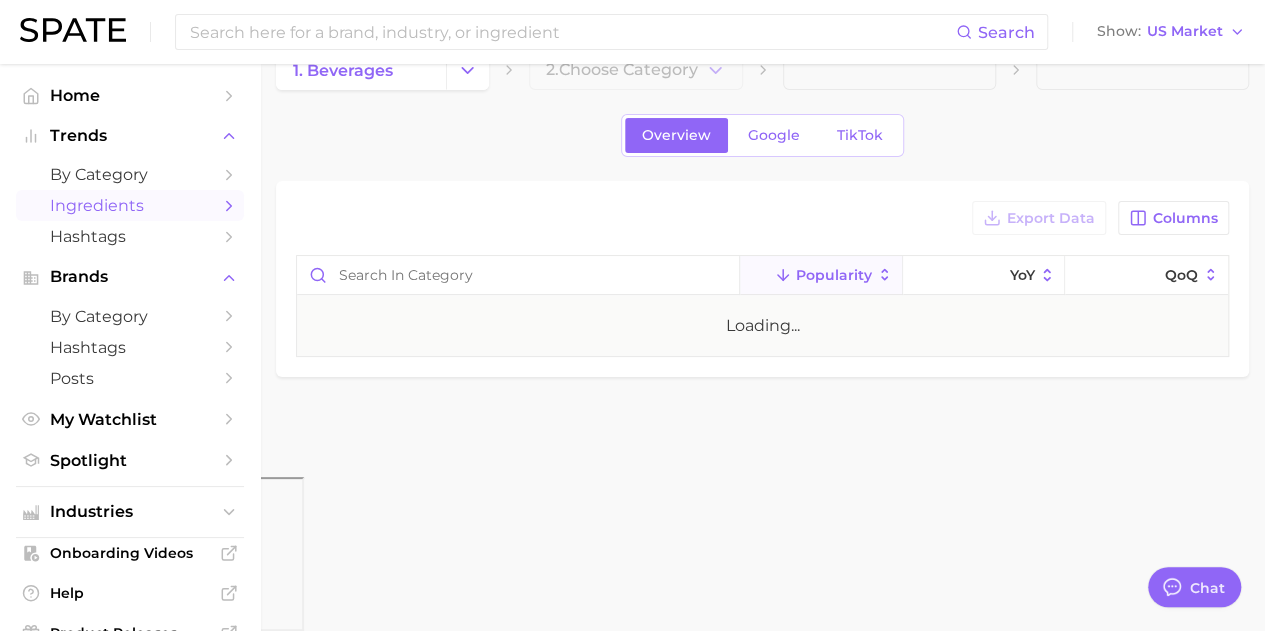 scroll, scrollTop: 0, scrollLeft: 0, axis: both 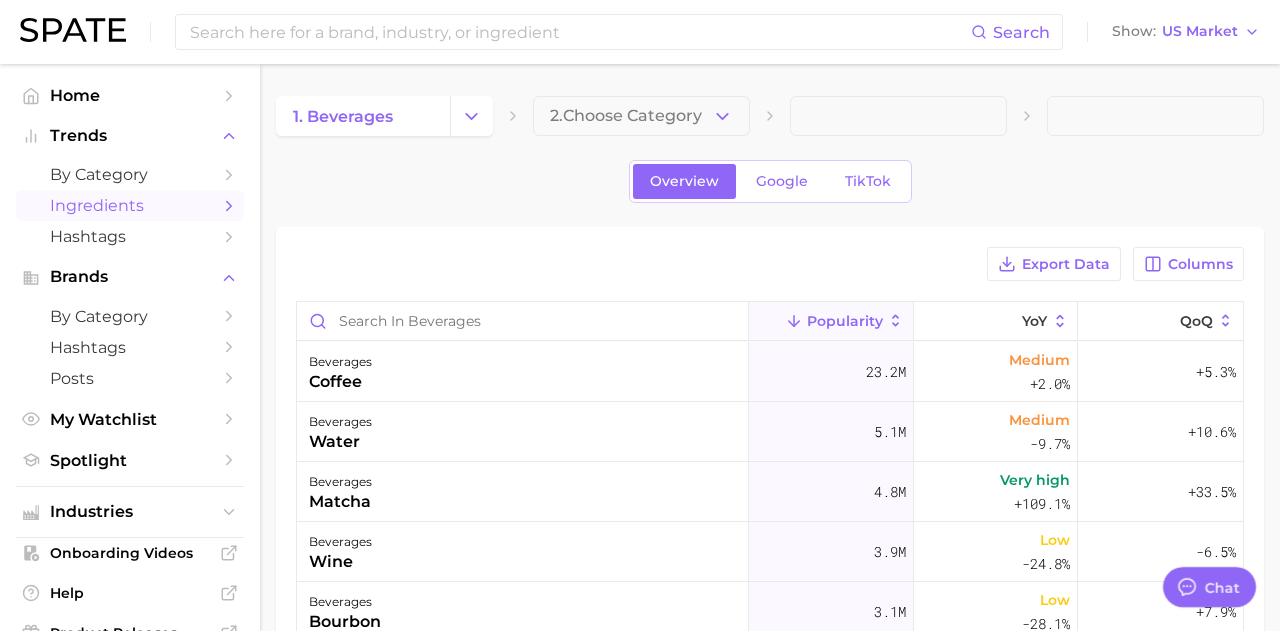type on "x" 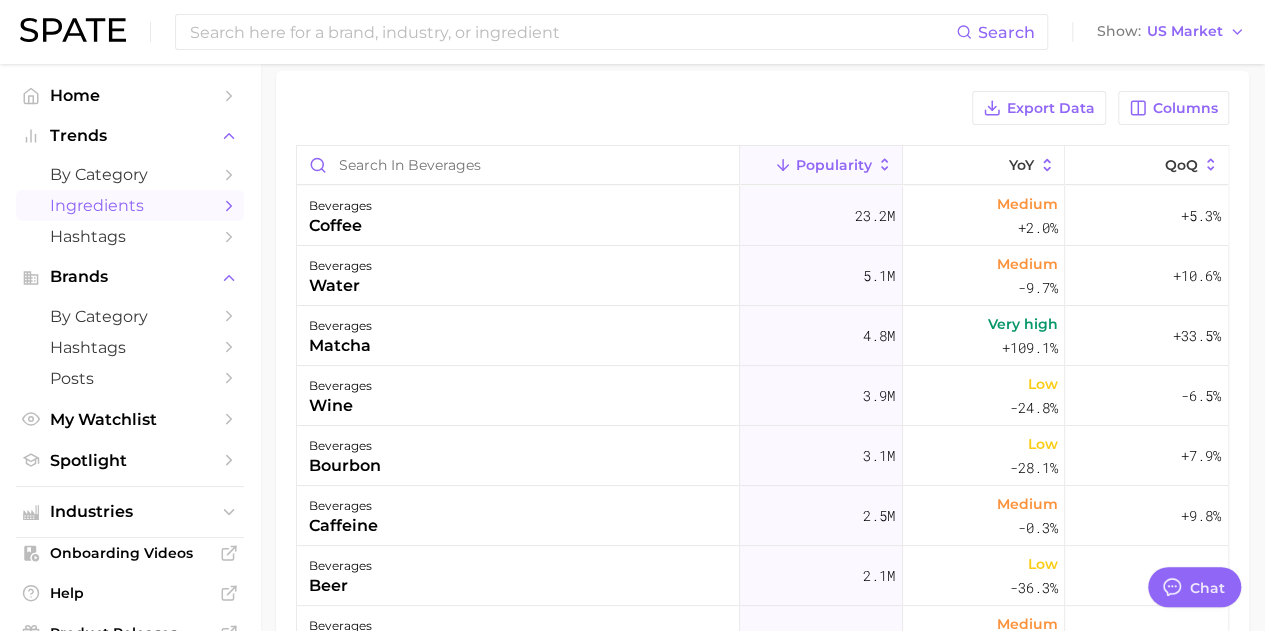 scroll, scrollTop: 157, scrollLeft: 0, axis: vertical 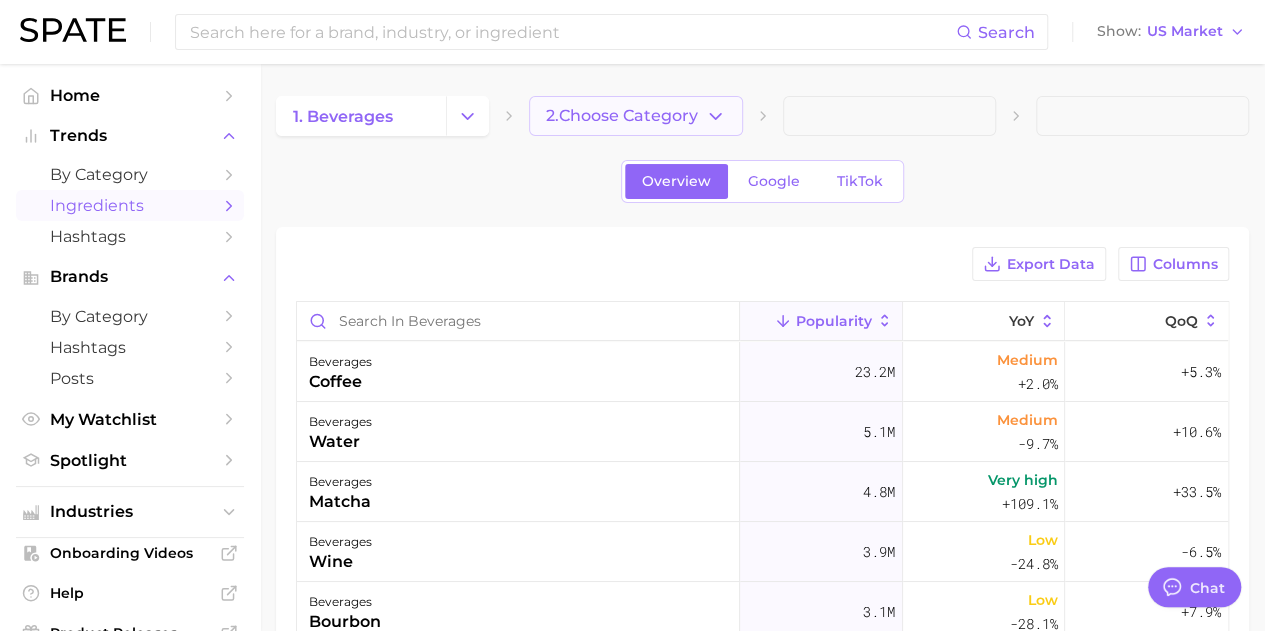 click on "2.  Choose Category" at bounding box center (622, 116) 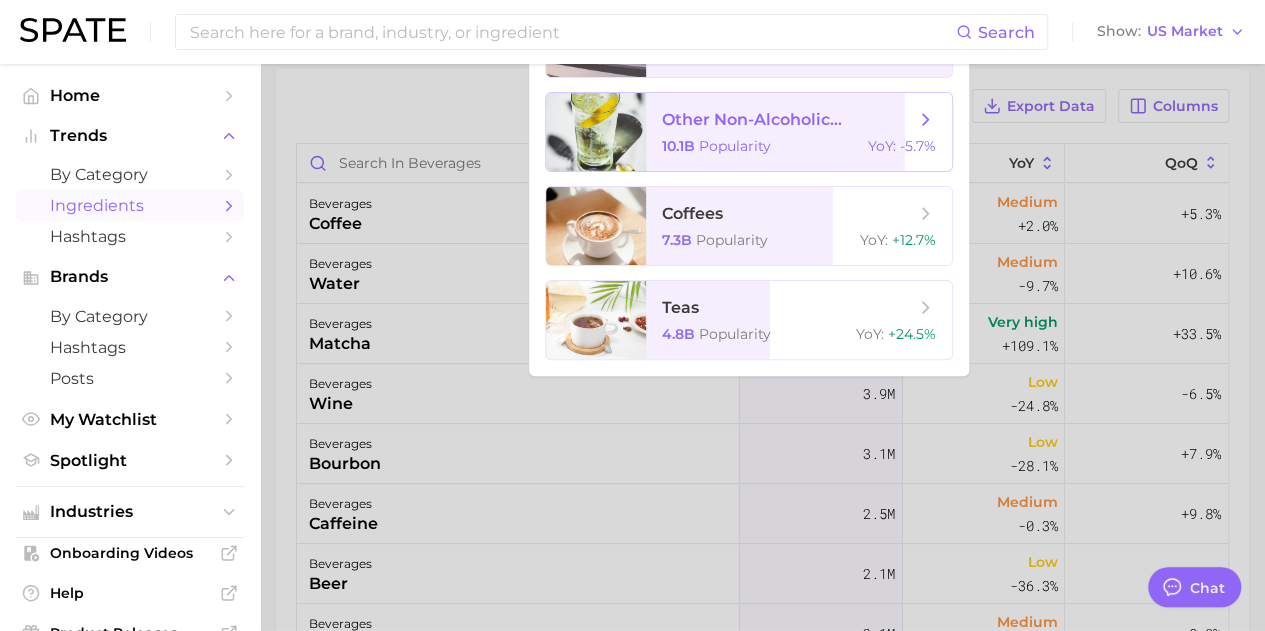 scroll, scrollTop: 2, scrollLeft: 0, axis: vertical 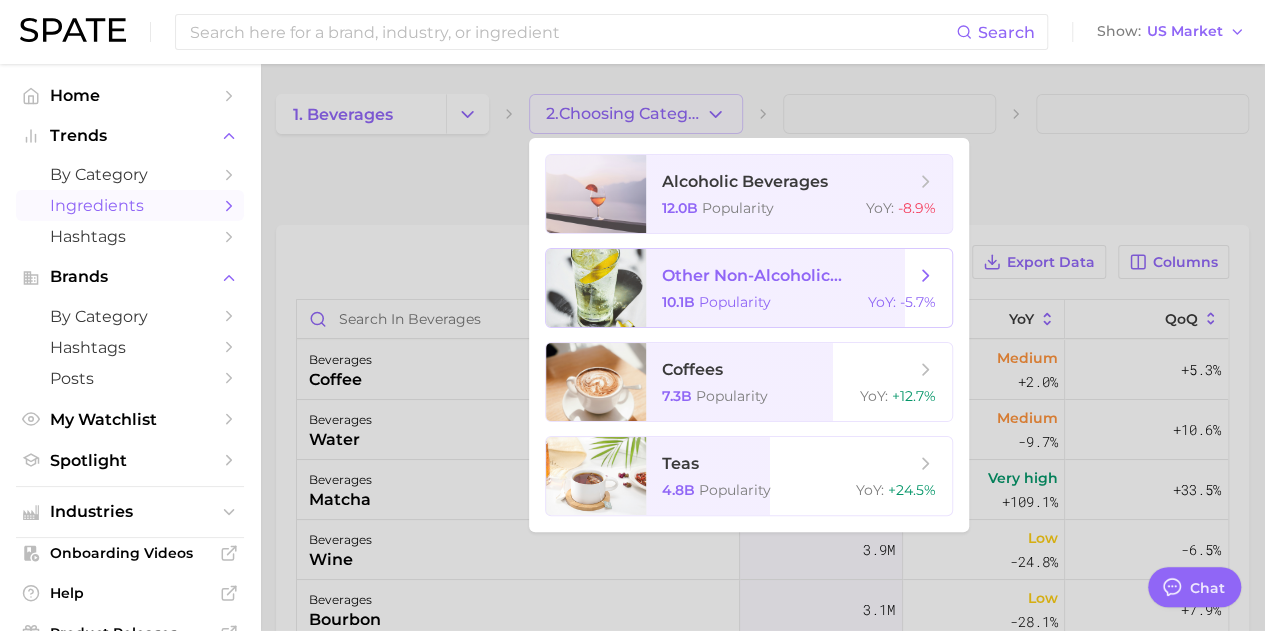 click on "10.1b   Popularity YoY :   -5.7%" at bounding box center [799, 302] 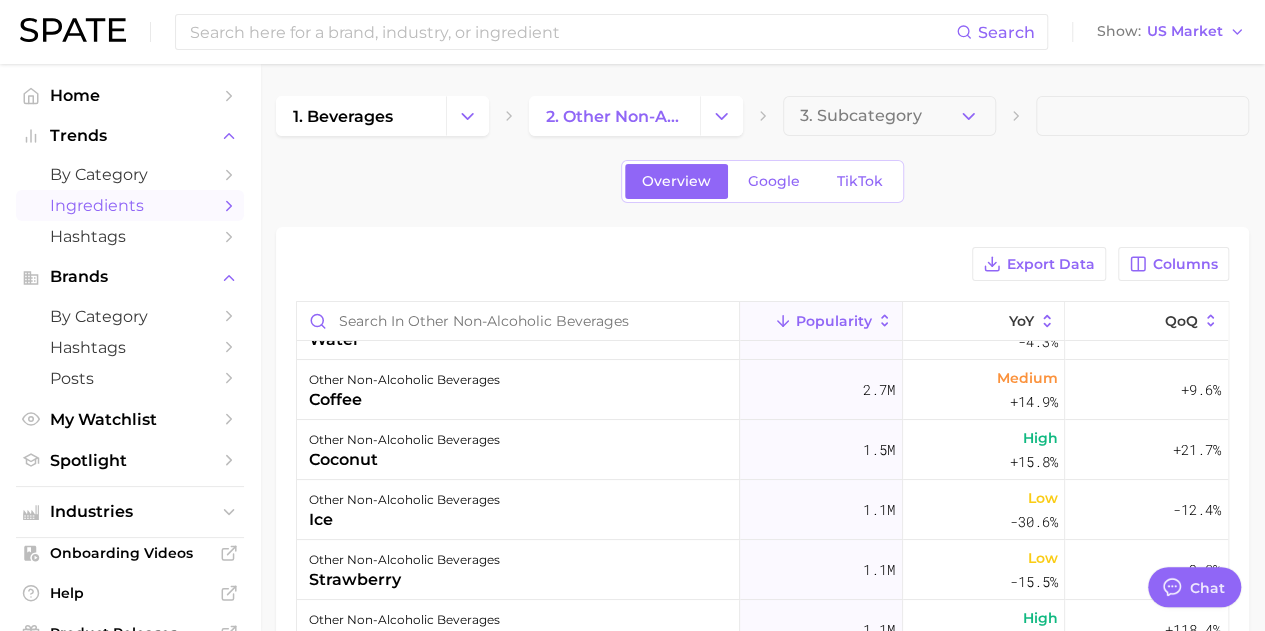 scroll, scrollTop: 0, scrollLeft: 0, axis: both 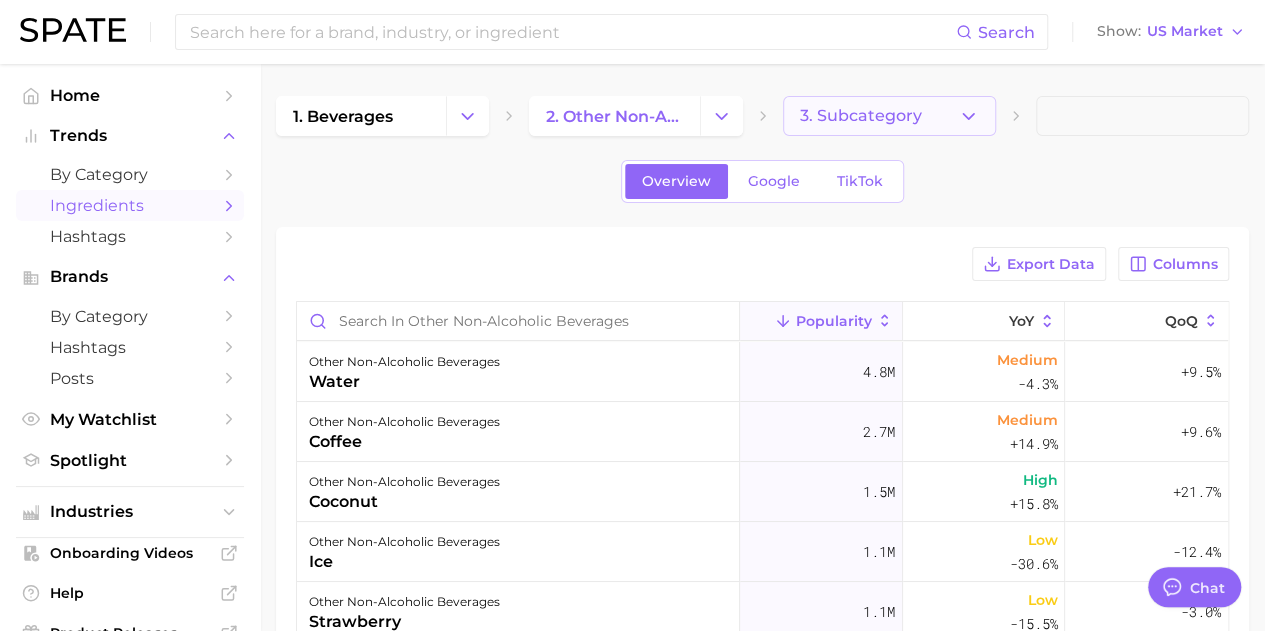 click on "3. Subcategory" at bounding box center (861, 116) 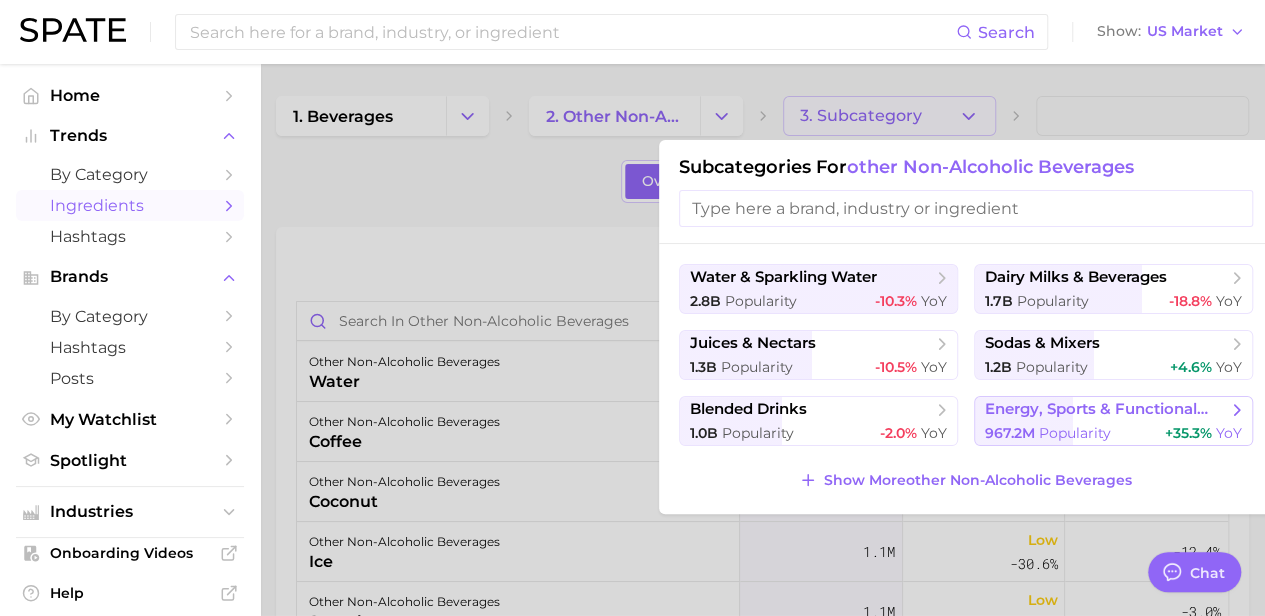click on "Popularity" at bounding box center (1075, 433) 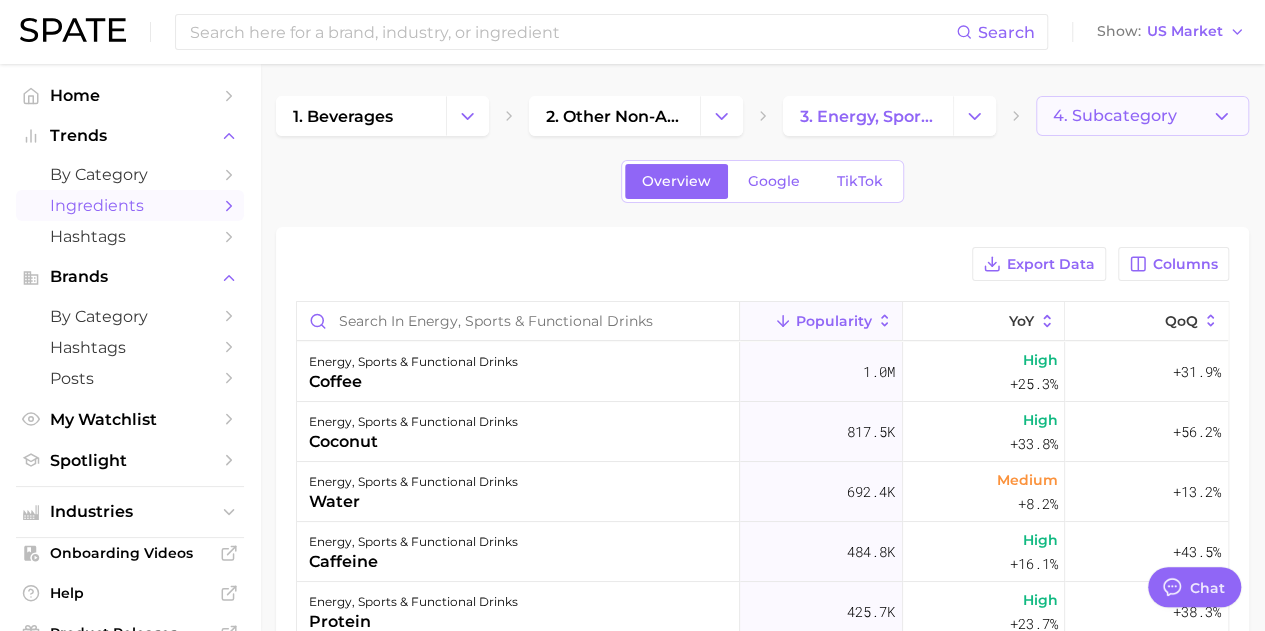 click on "4. Subcategory" at bounding box center [1115, 116] 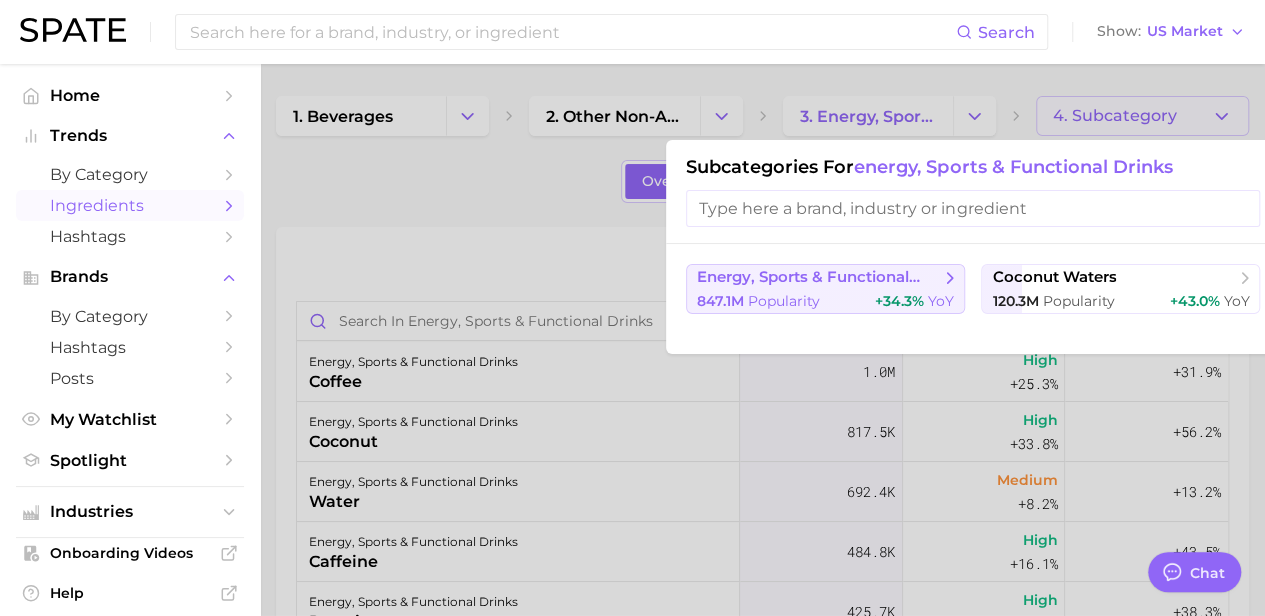 click on "energy, sports & functional drinks" at bounding box center (818, 277) 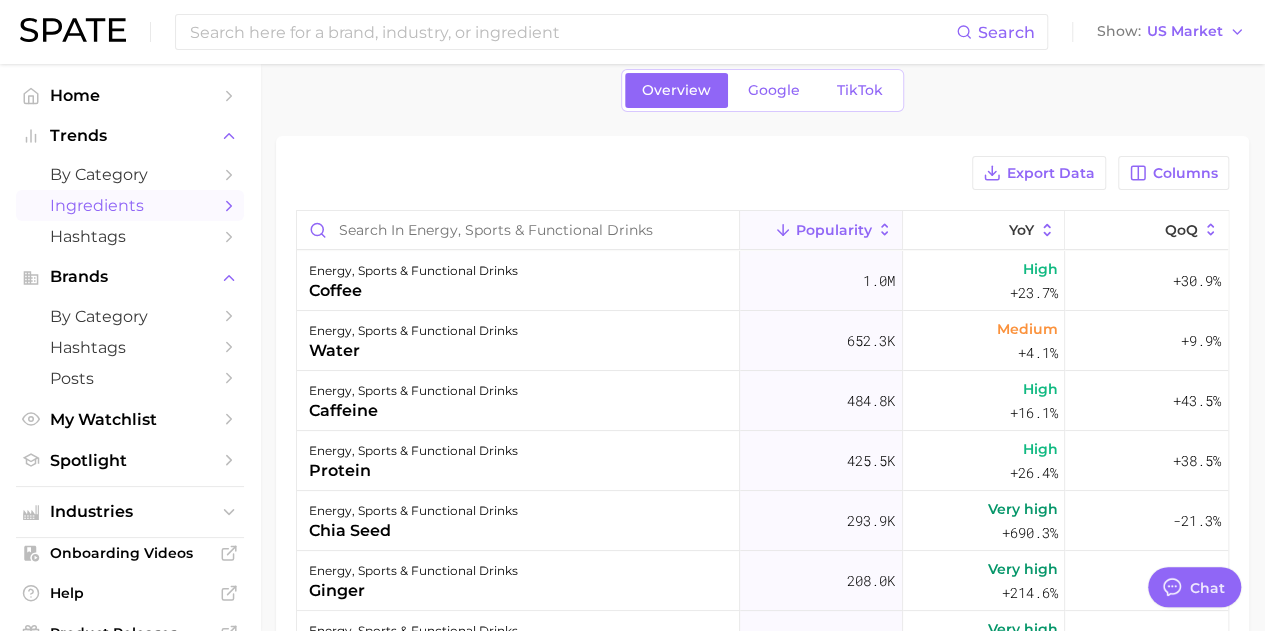 scroll, scrollTop: 94, scrollLeft: 0, axis: vertical 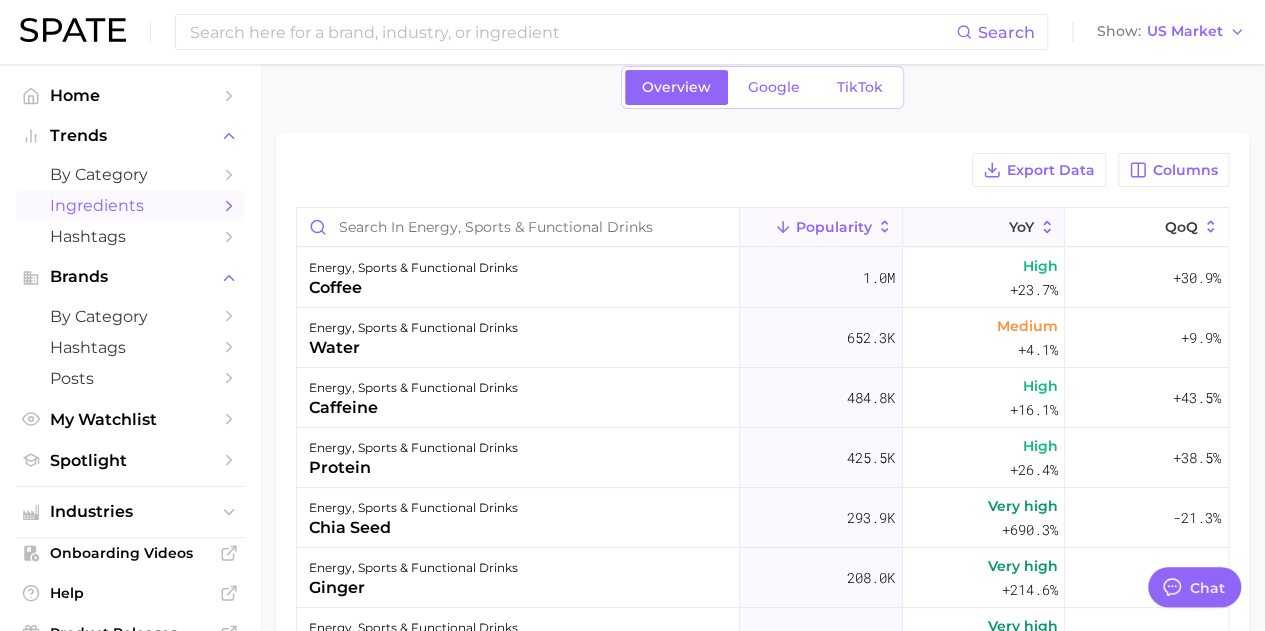 click on "YoY" at bounding box center [1021, 227] 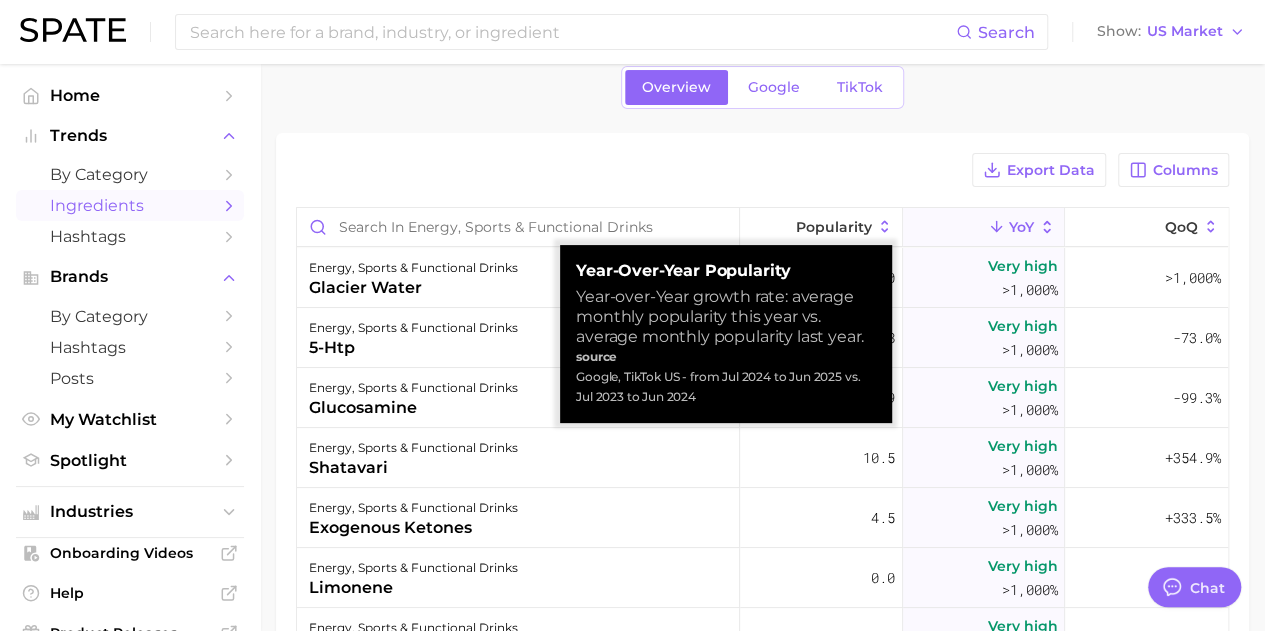 click on "YoY" at bounding box center (1021, 227) 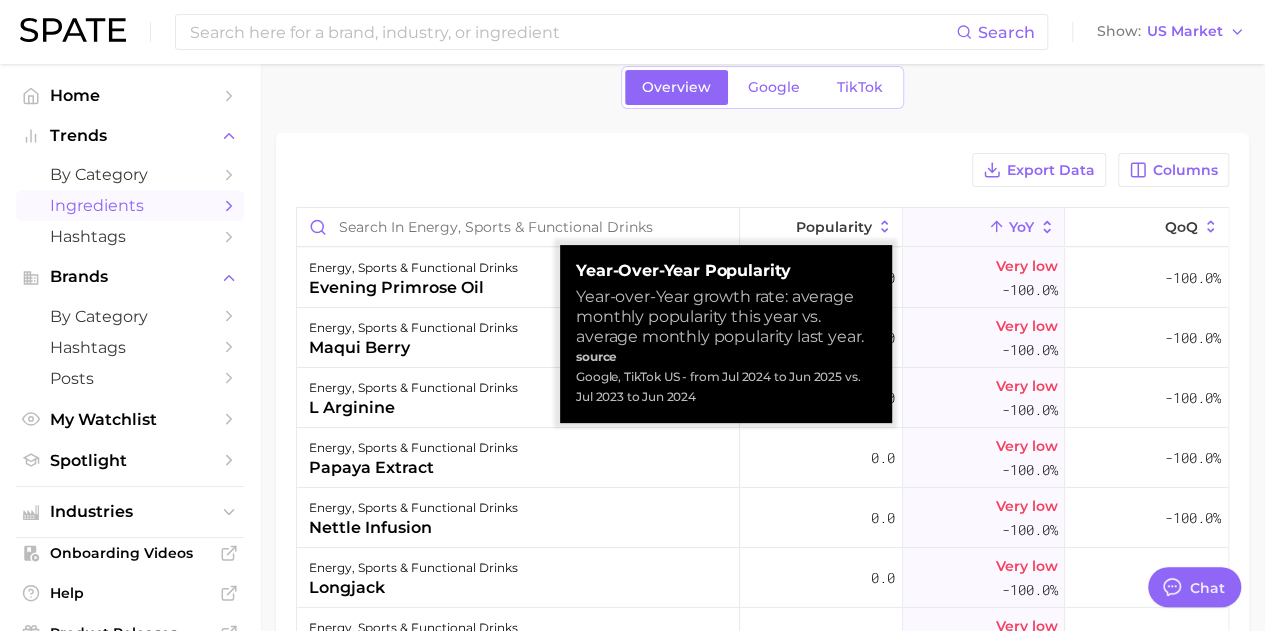 click on "YoY" at bounding box center (1021, 227) 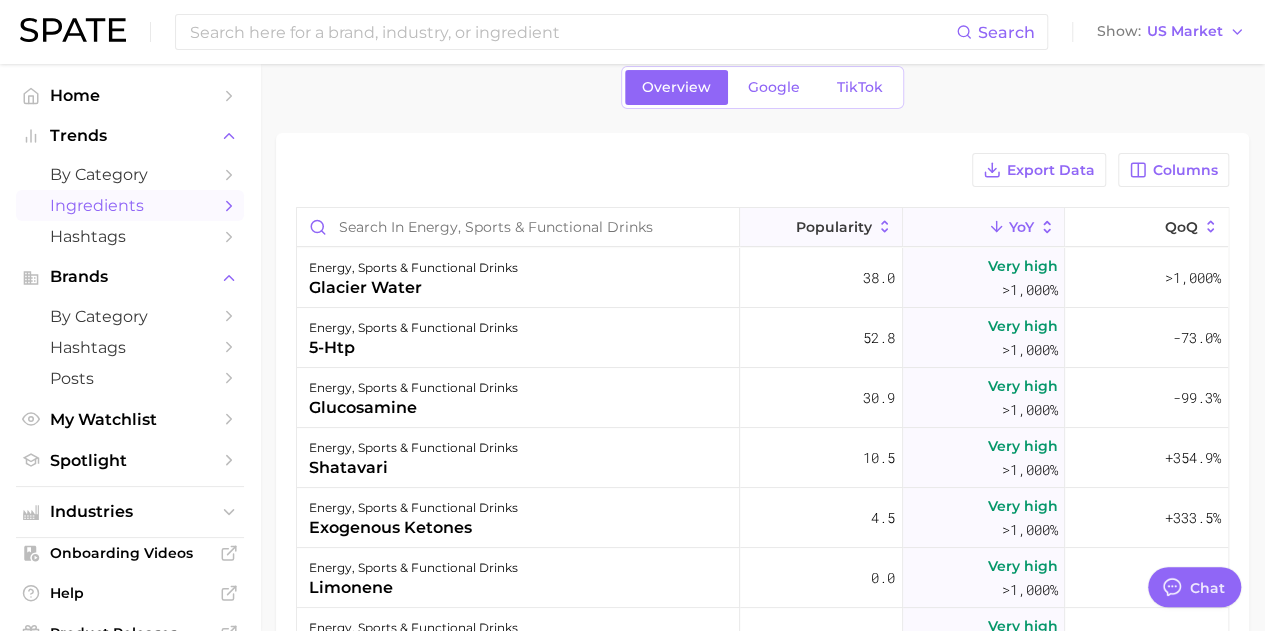 click on "Popularity" at bounding box center (834, 227) 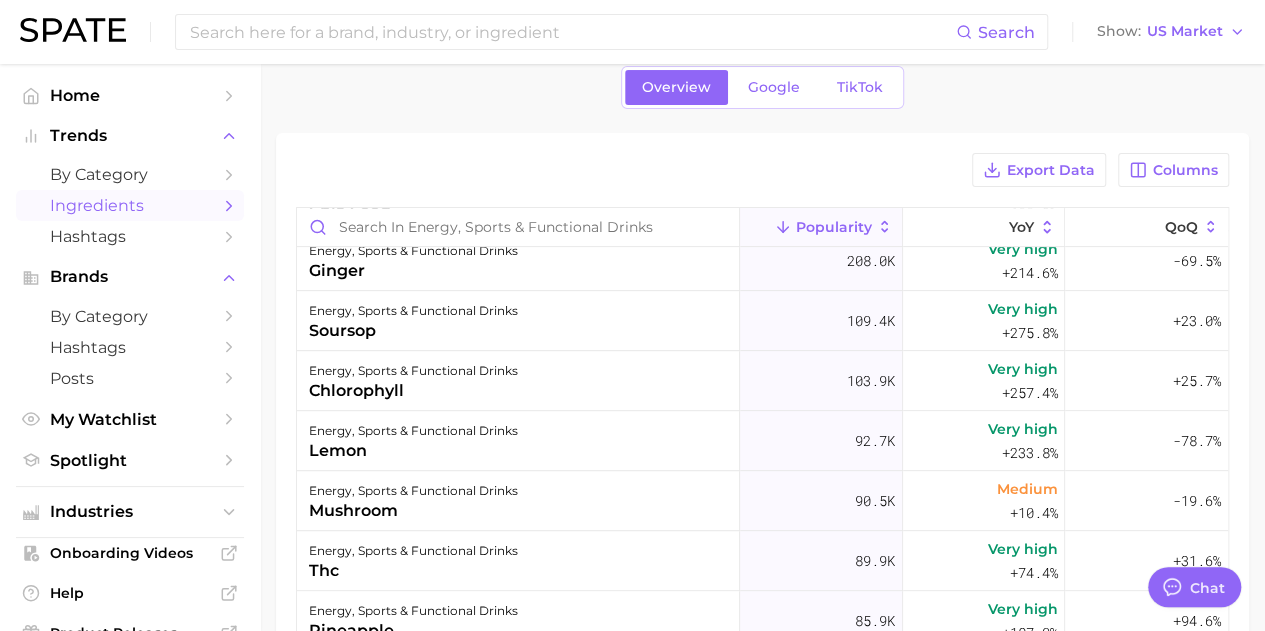 scroll, scrollTop: 0, scrollLeft: 0, axis: both 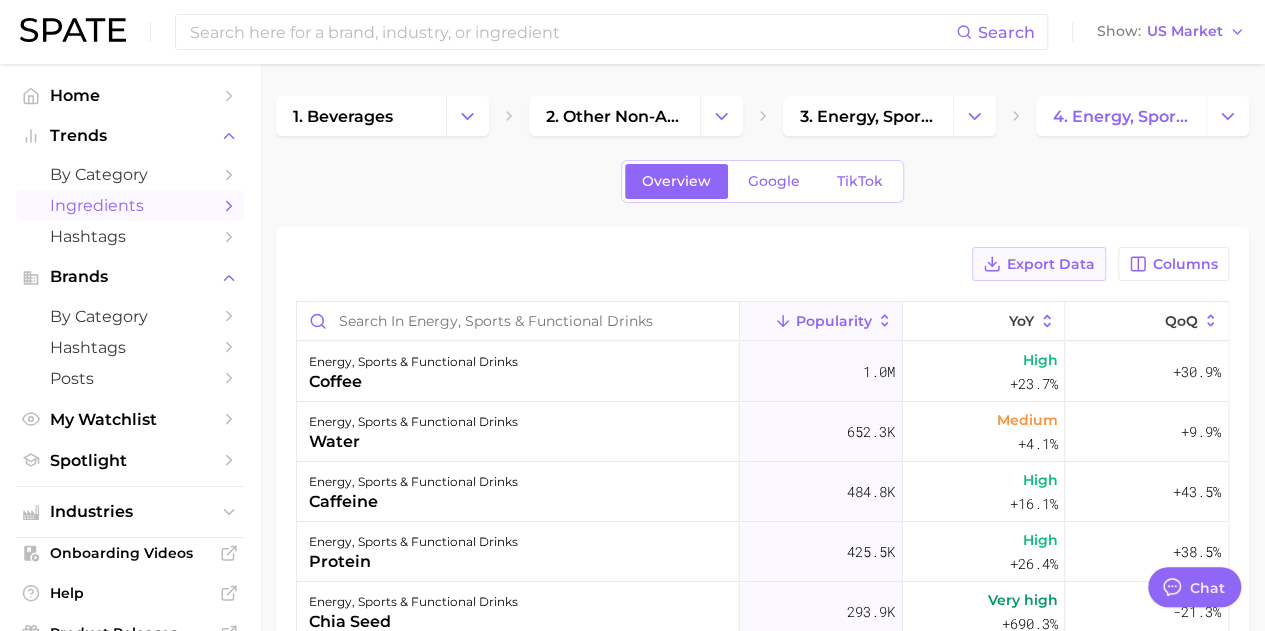 click on "Export Data" at bounding box center (1051, 264) 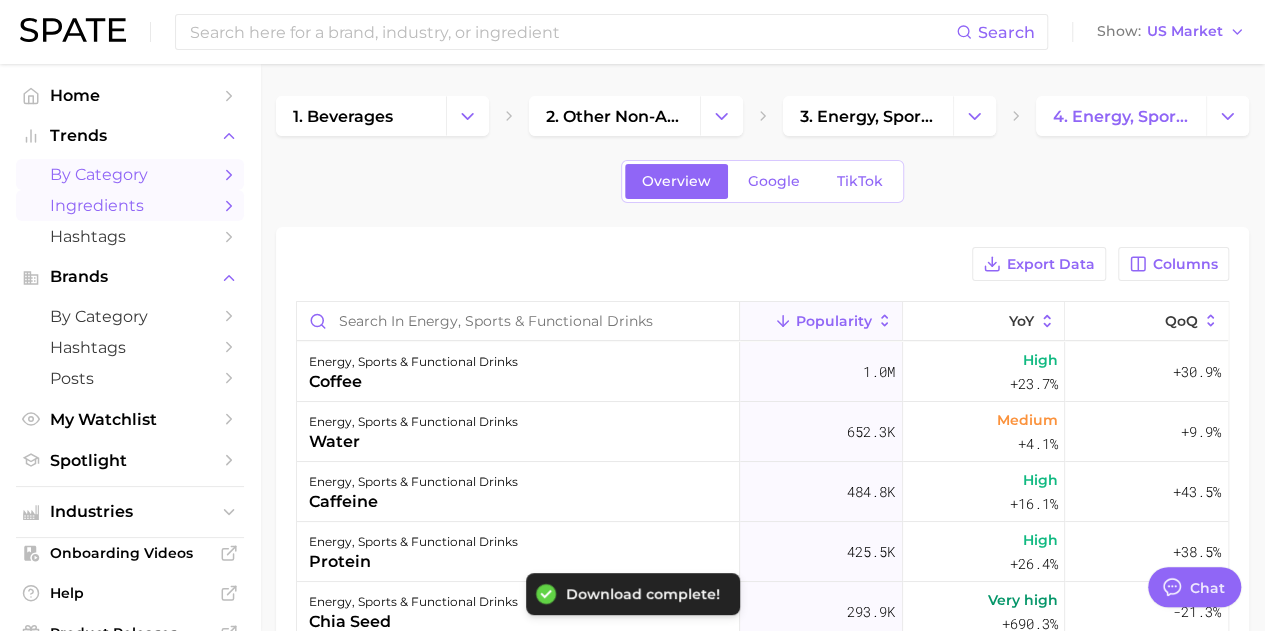 click on "by Category" at bounding box center (130, 174) 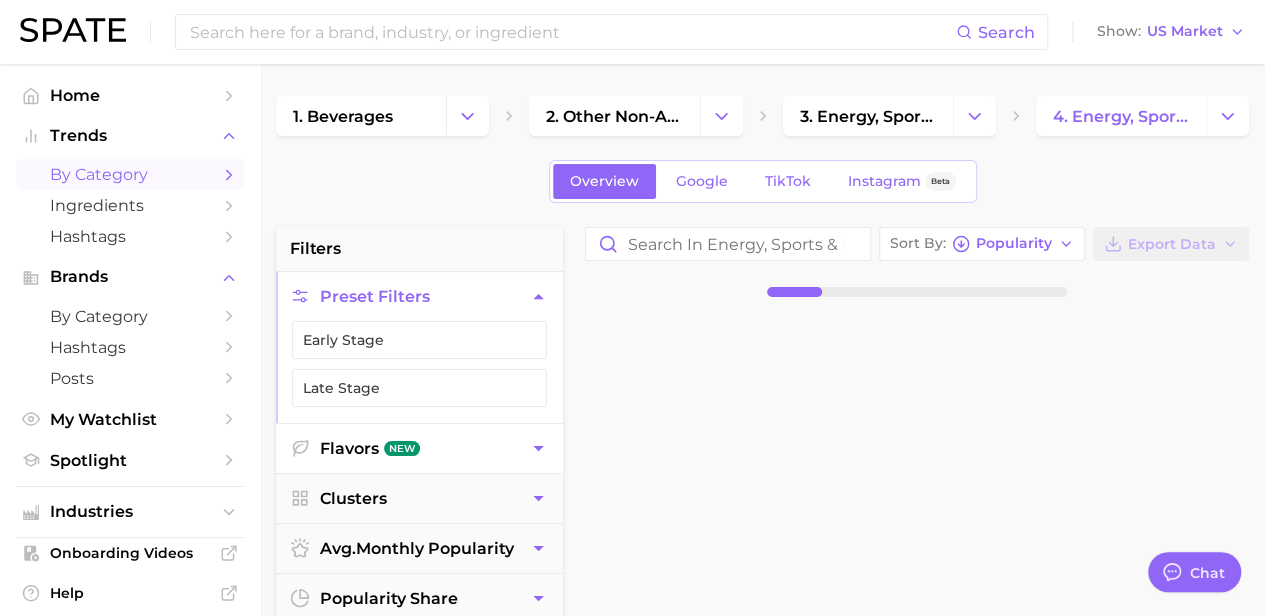 click on "Flavors New" at bounding box center [419, 448] 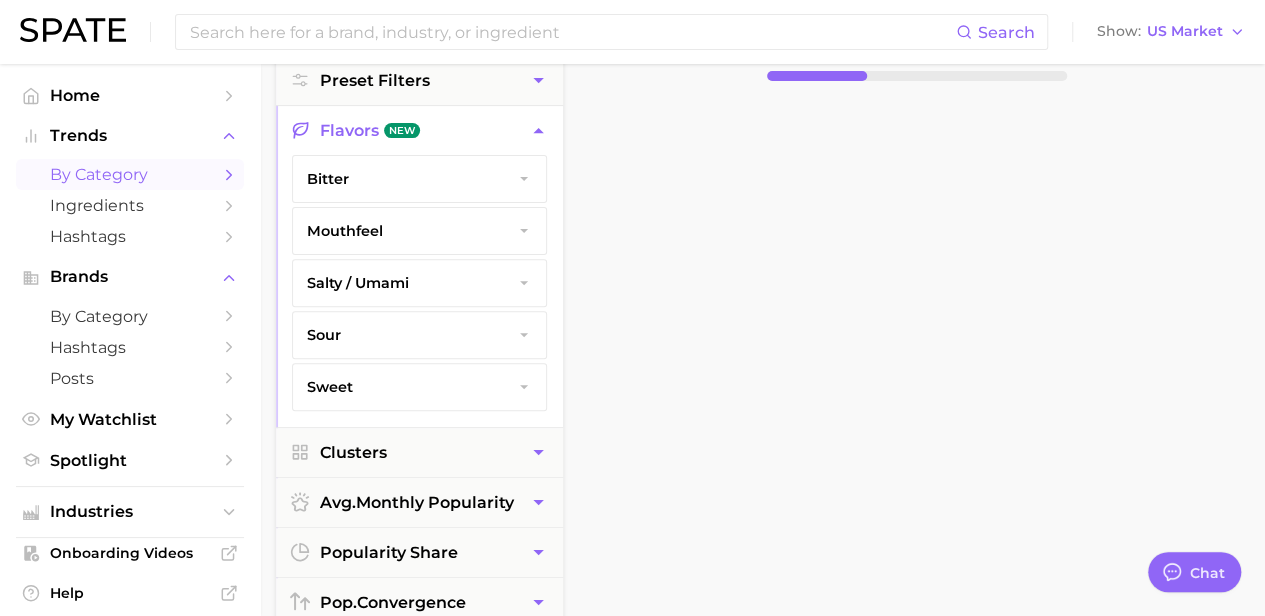 scroll, scrollTop: 8, scrollLeft: 0, axis: vertical 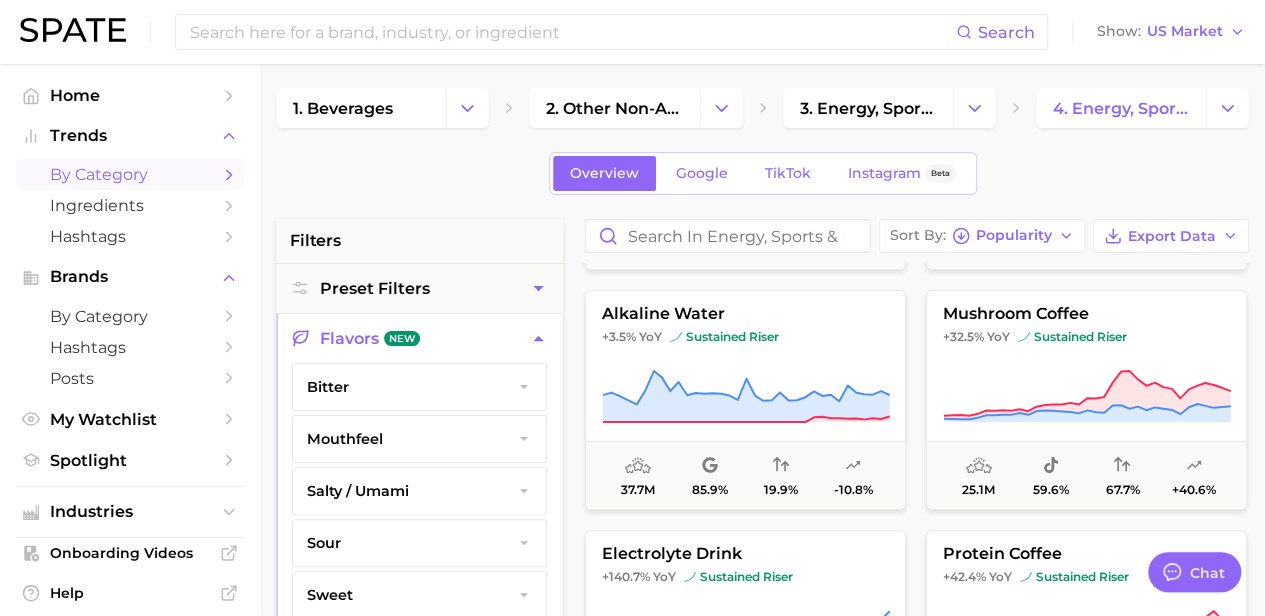 click on "bitter" at bounding box center (419, 387) 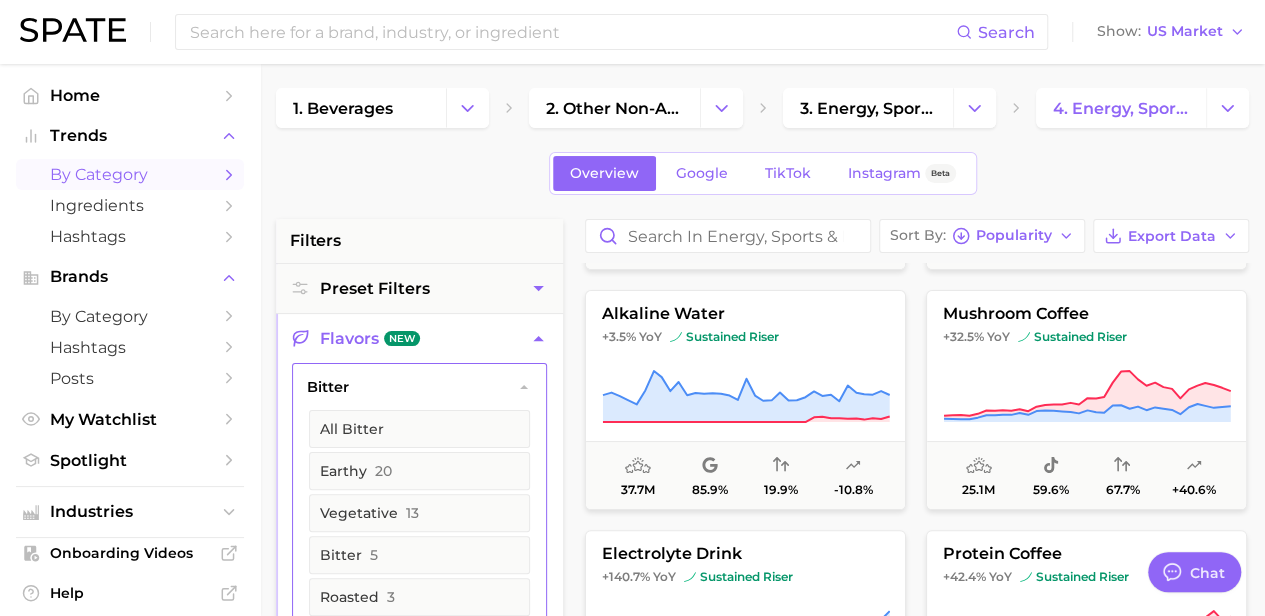 click on "bitter" at bounding box center [419, 387] 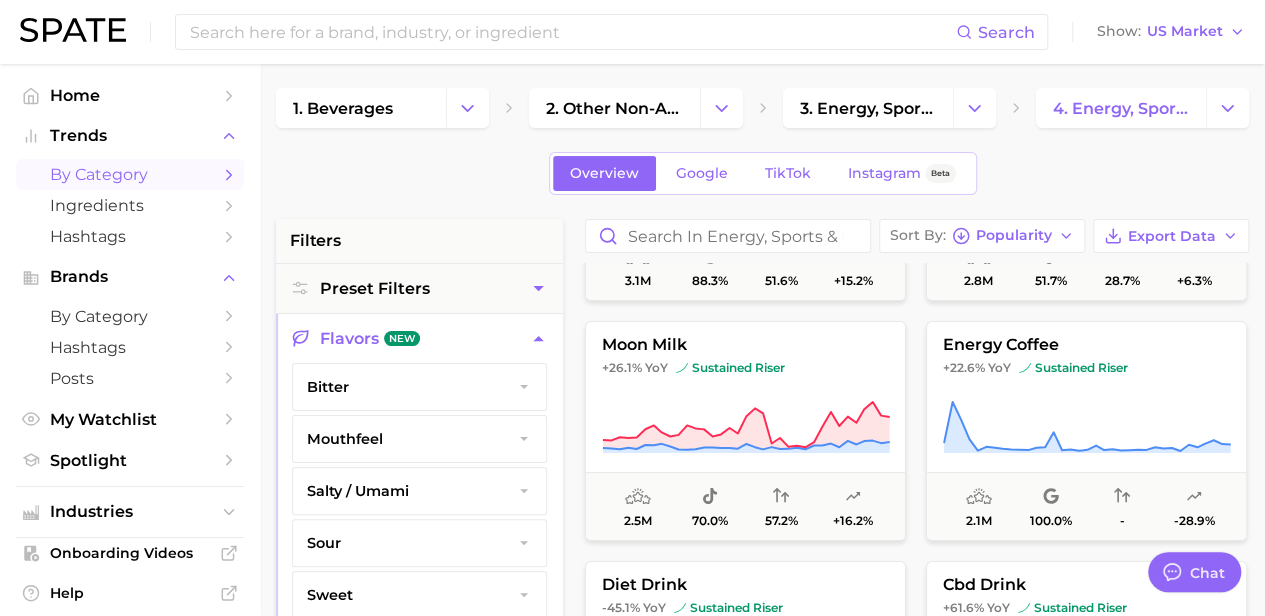 scroll, scrollTop: 3788, scrollLeft: 0, axis: vertical 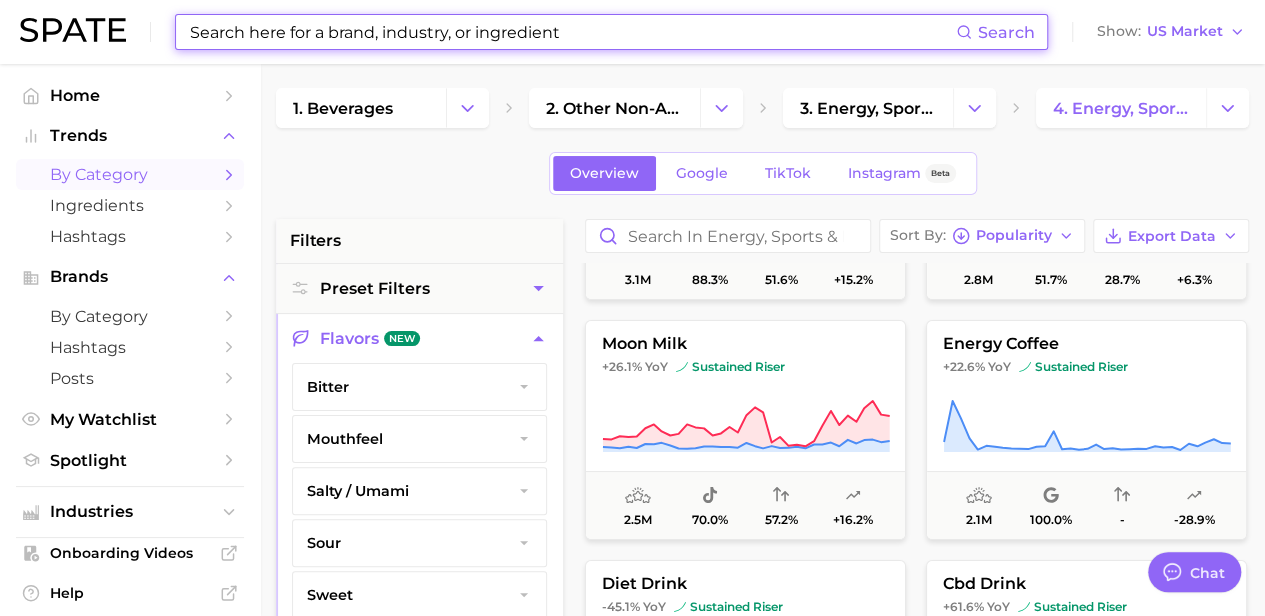 click at bounding box center [572, 32] 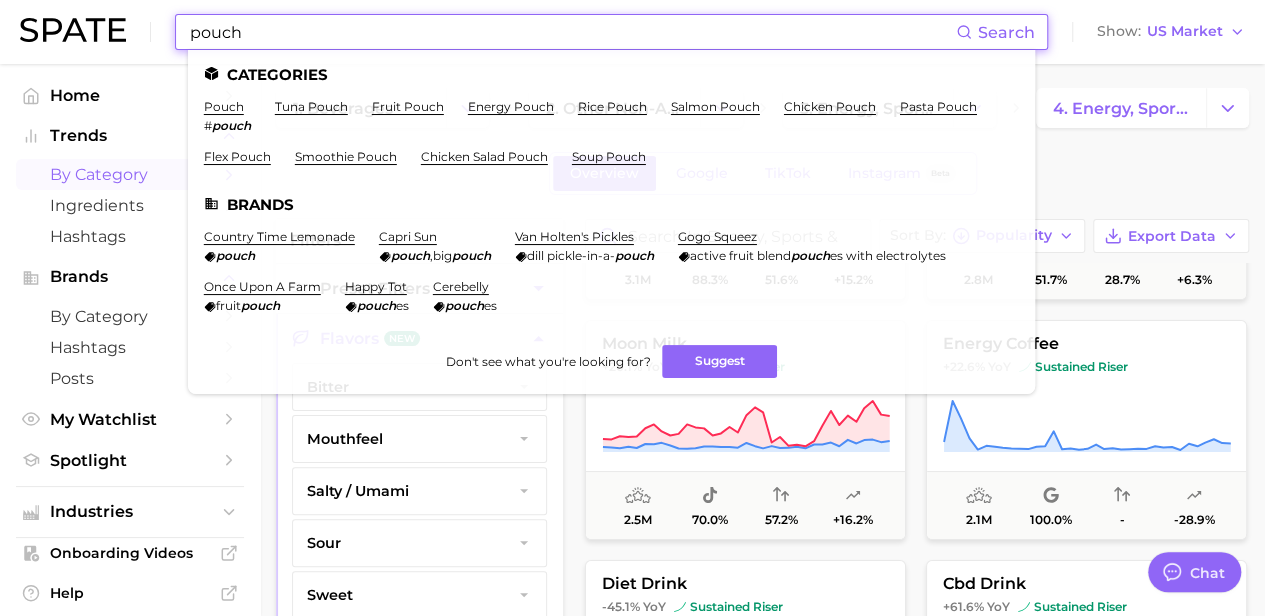 type on "pouch" 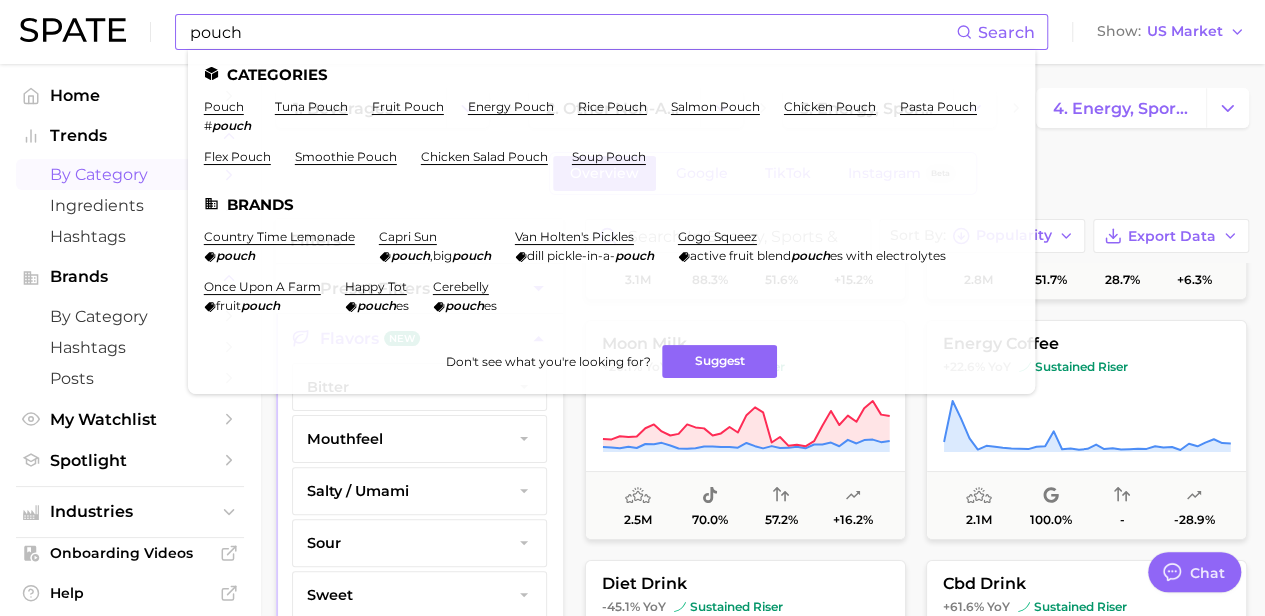click on "energy pouch" at bounding box center [511, 116] 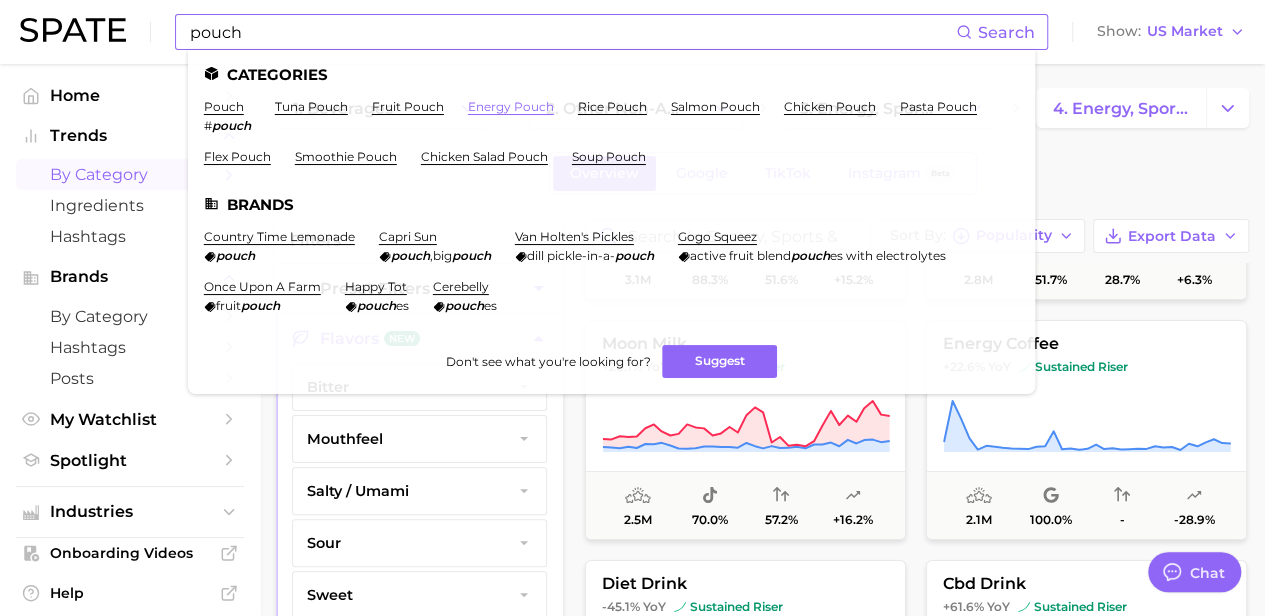 click on "energy pouch" at bounding box center [511, 106] 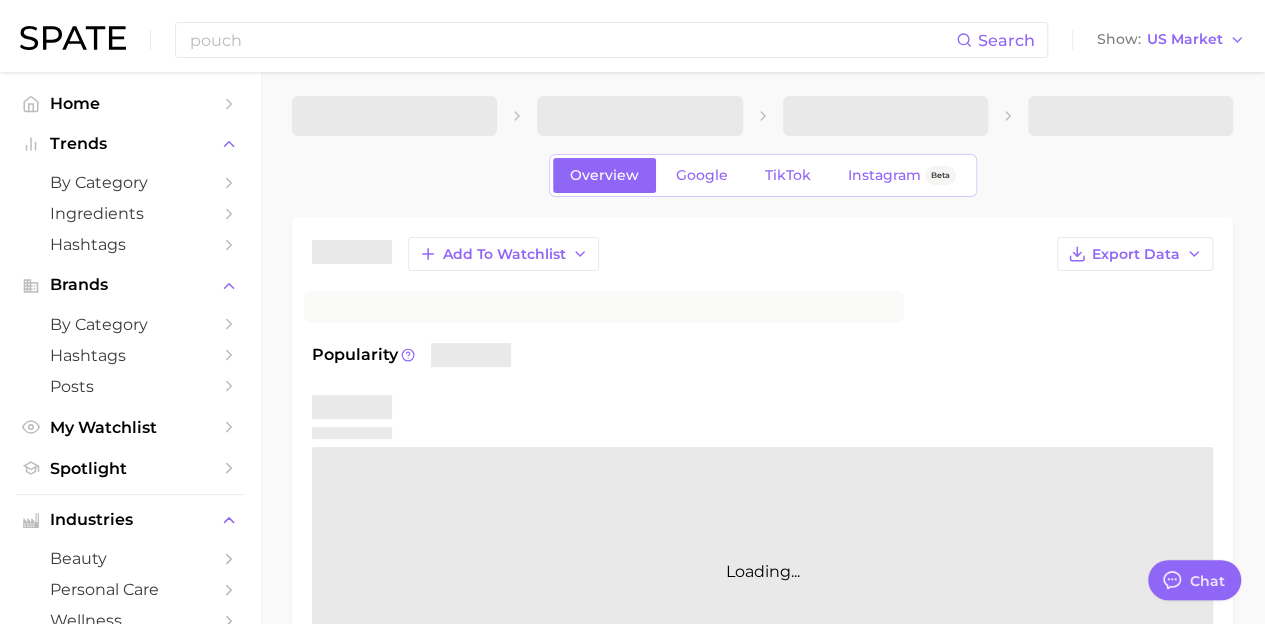 scroll, scrollTop: 0, scrollLeft: 0, axis: both 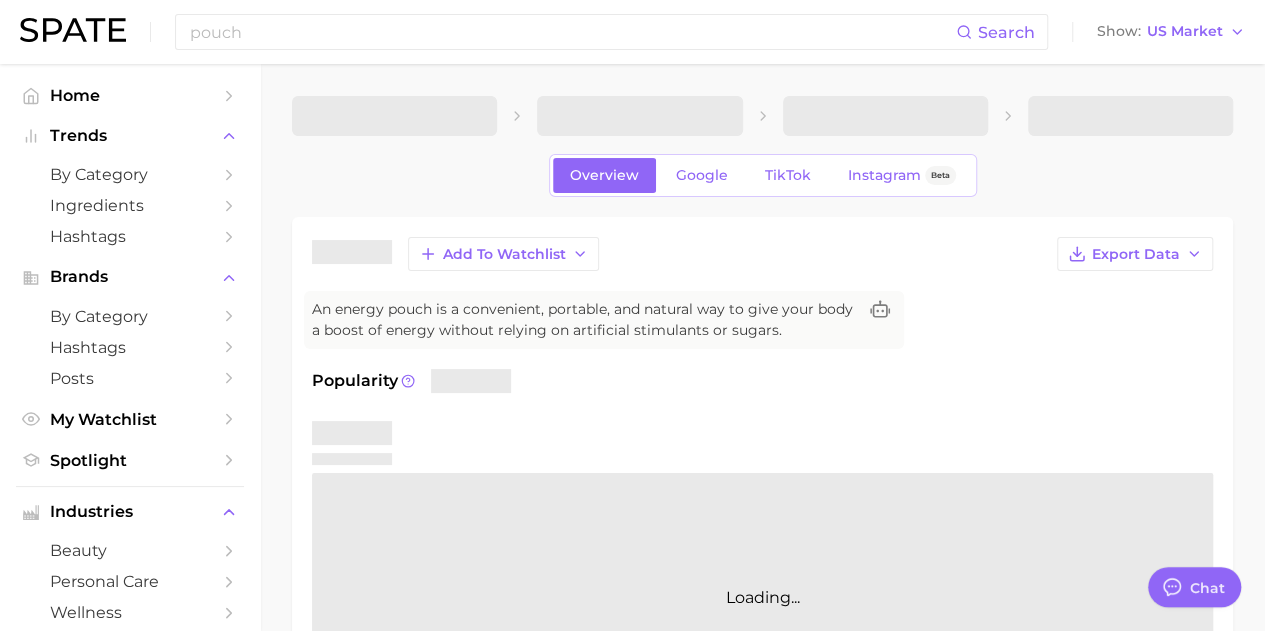 click on "Loading..." at bounding box center [762, 598] 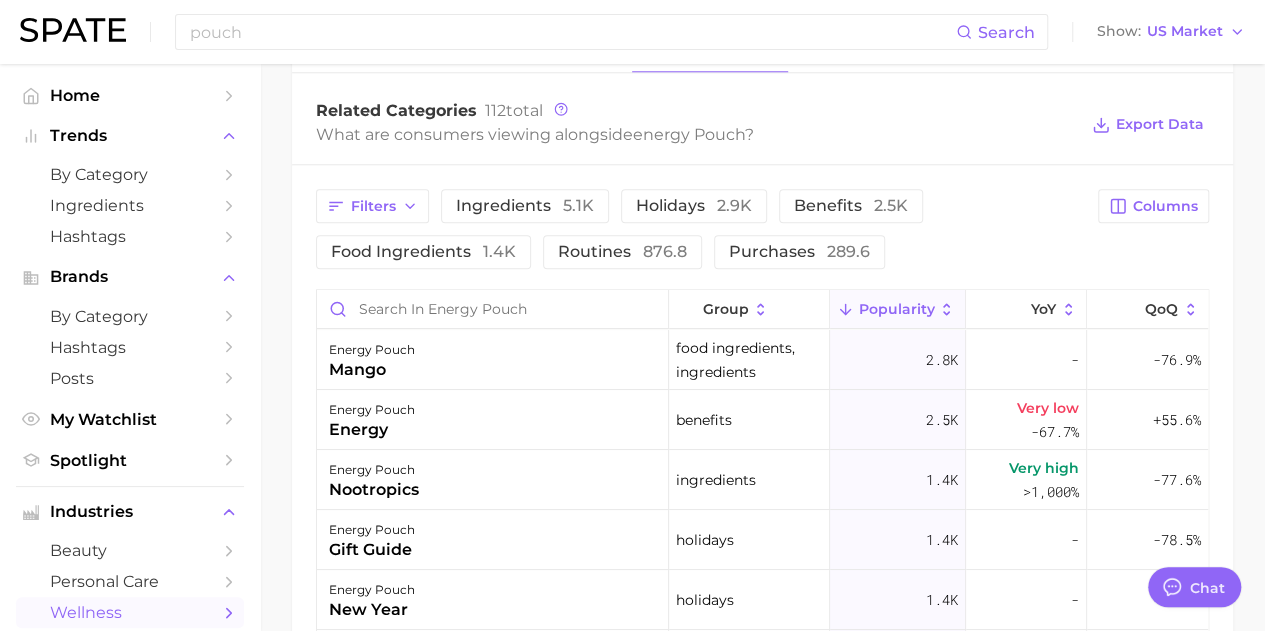 scroll, scrollTop: 1133, scrollLeft: 0, axis: vertical 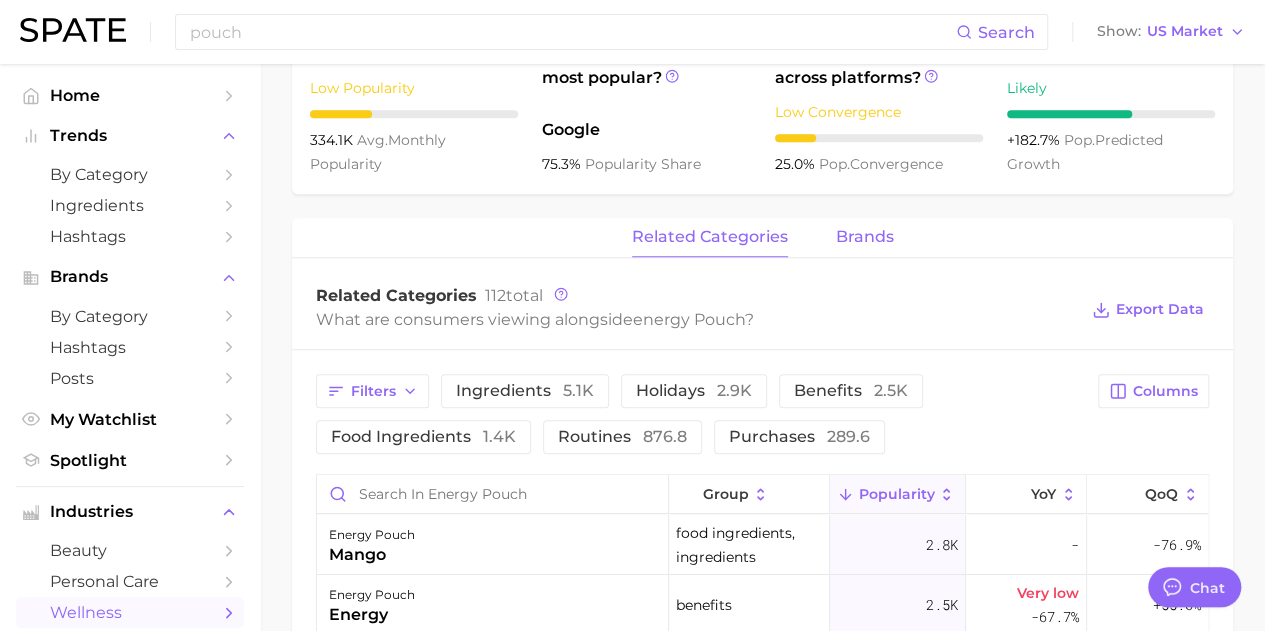 click on "brands" at bounding box center [865, 237] 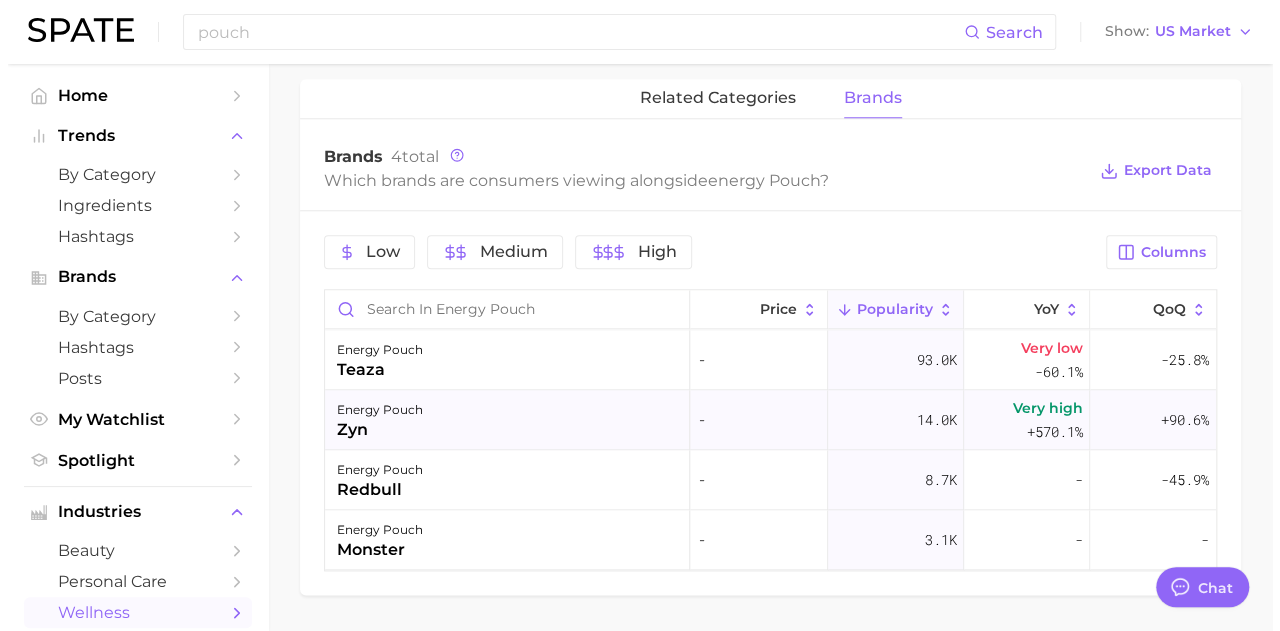 scroll, scrollTop: 976, scrollLeft: 0, axis: vertical 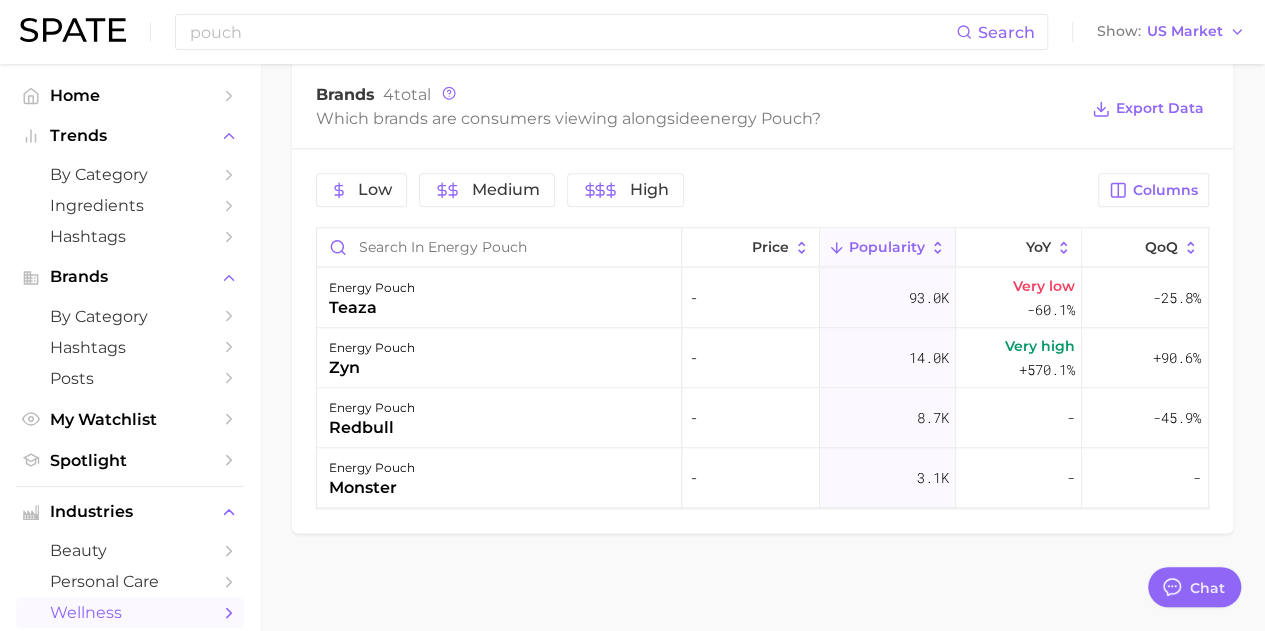 drag, startPoint x: 350, startPoint y: 360, endPoint x: 298, endPoint y: 361, distance: 52.009613 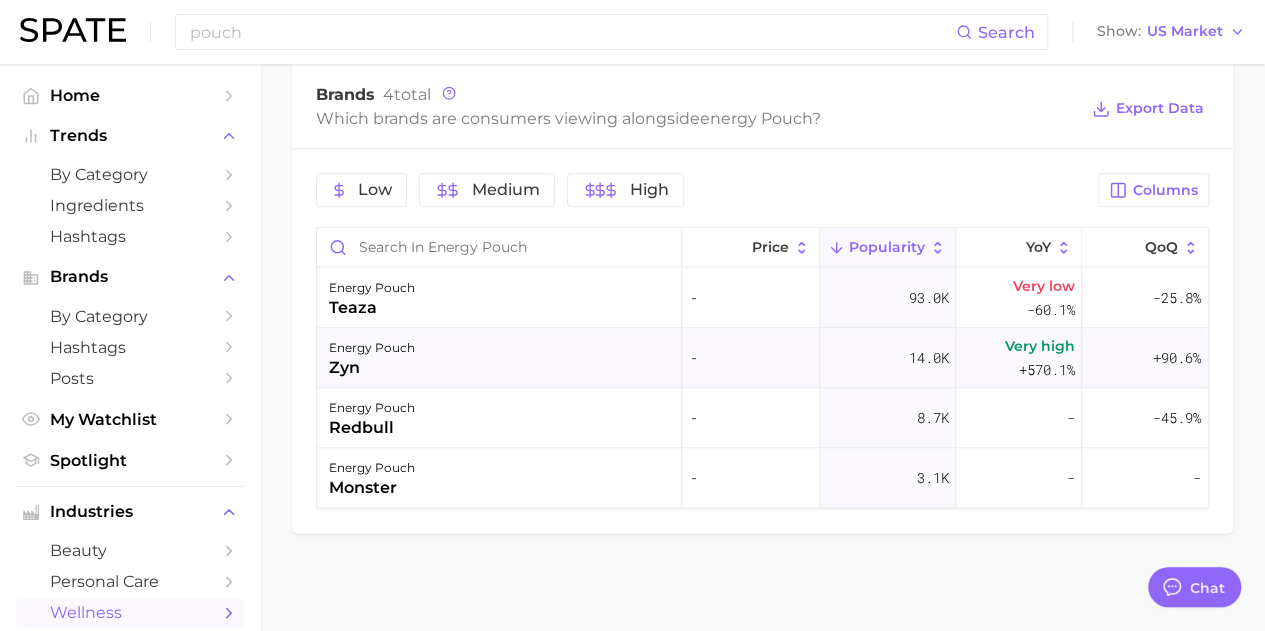 click on "zyn" at bounding box center (372, 368) 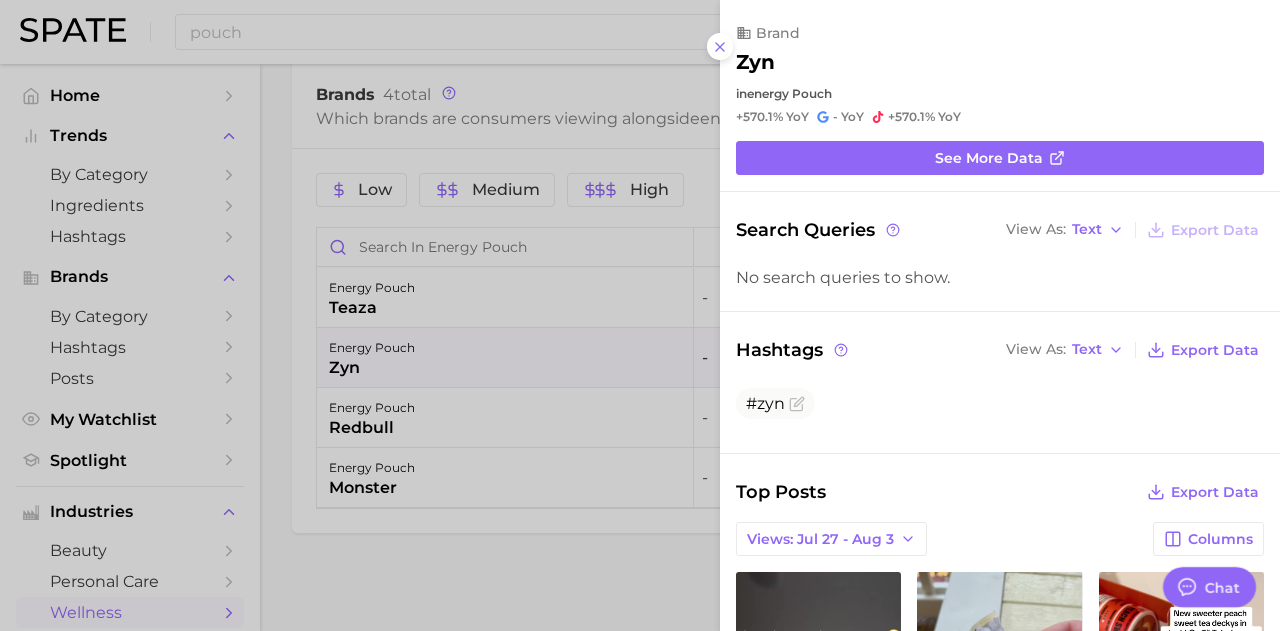 scroll, scrollTop: 0, scrollLeft: 0, axis: both 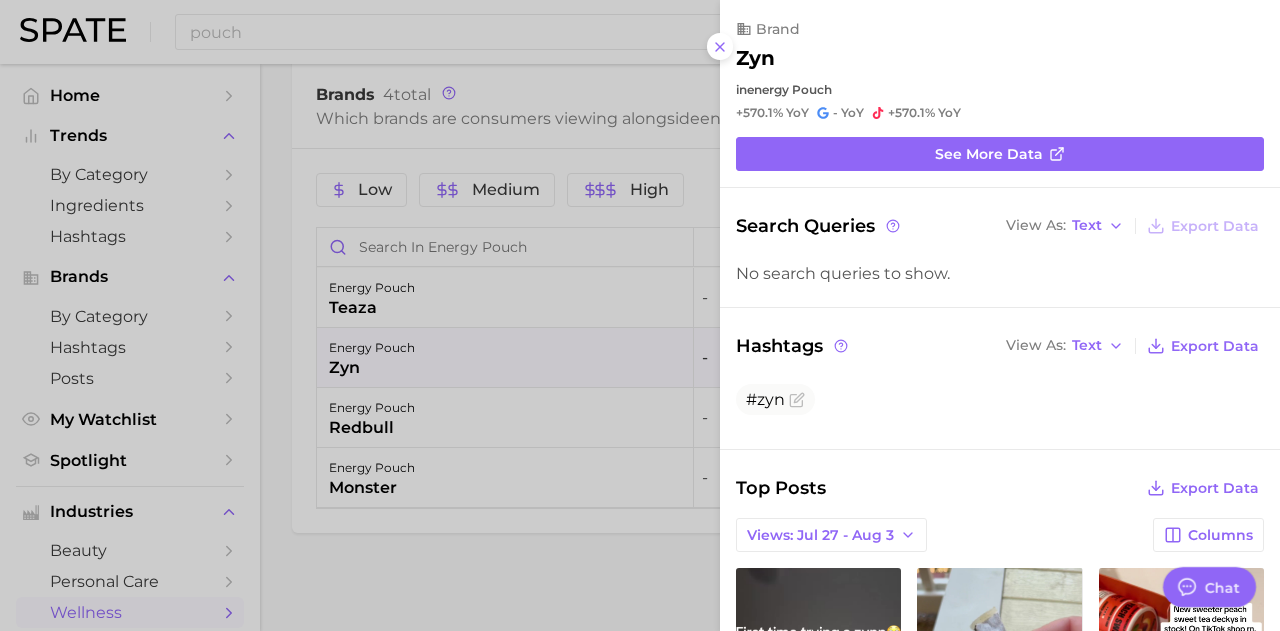 click at bounding box center [640, 315] 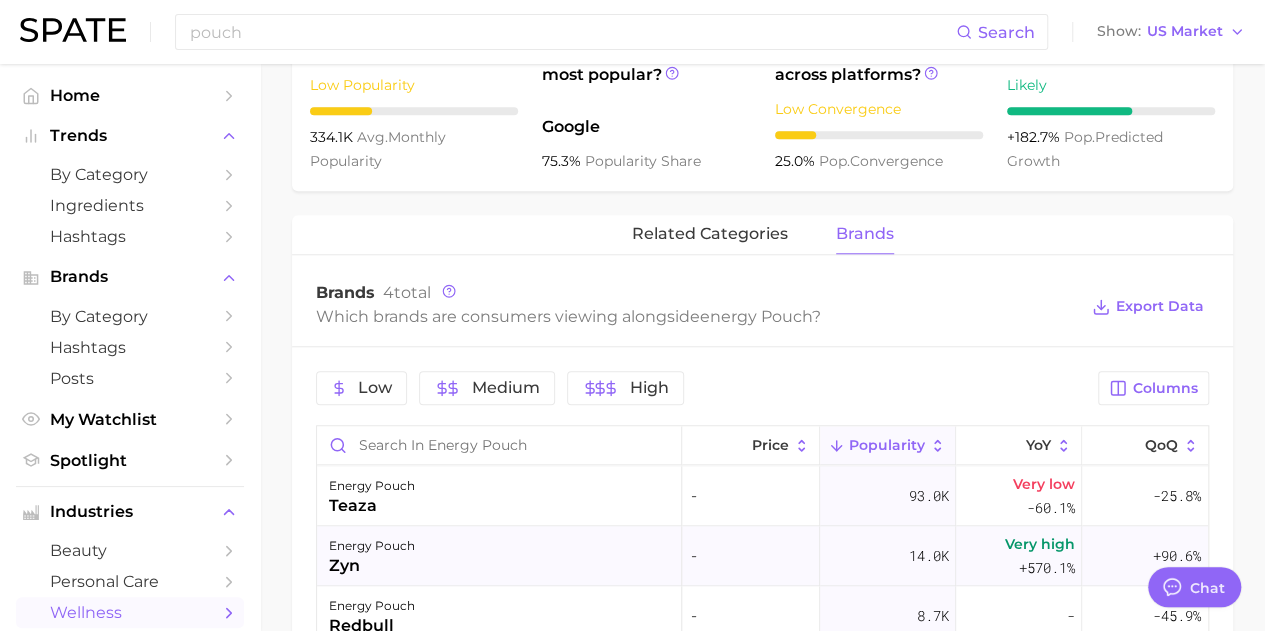 scroll, scrollTop: 772, scrollLeft: 0, axis: vertical 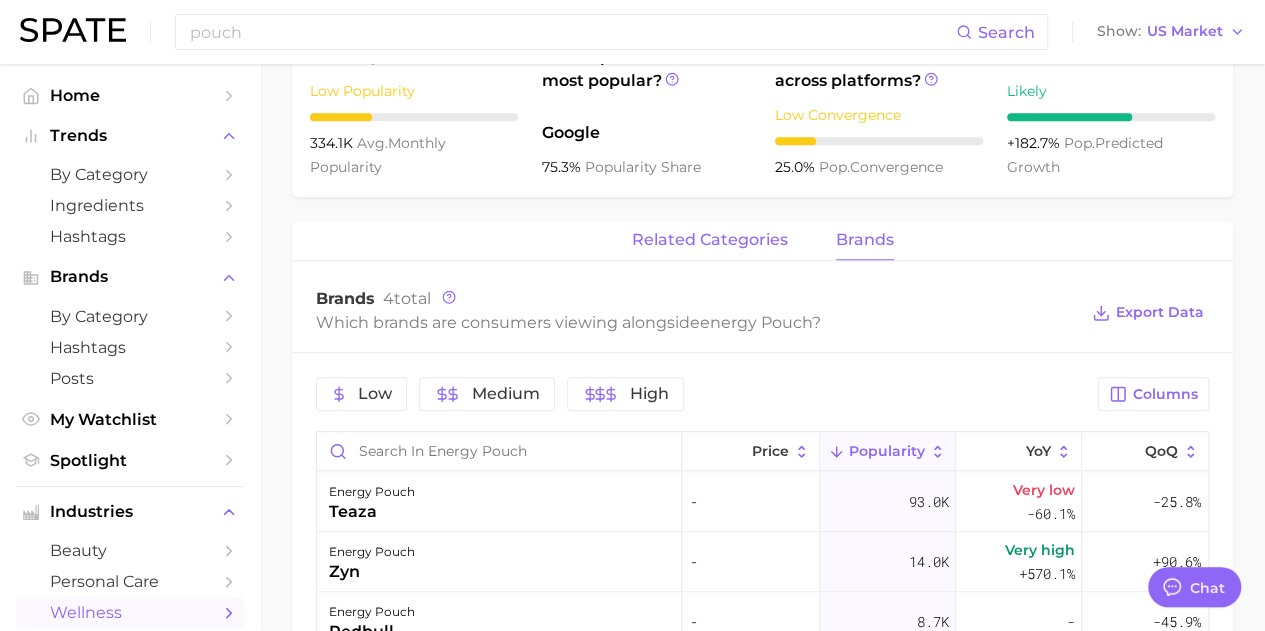 click on "related categories" at bounding box center (710, 240) 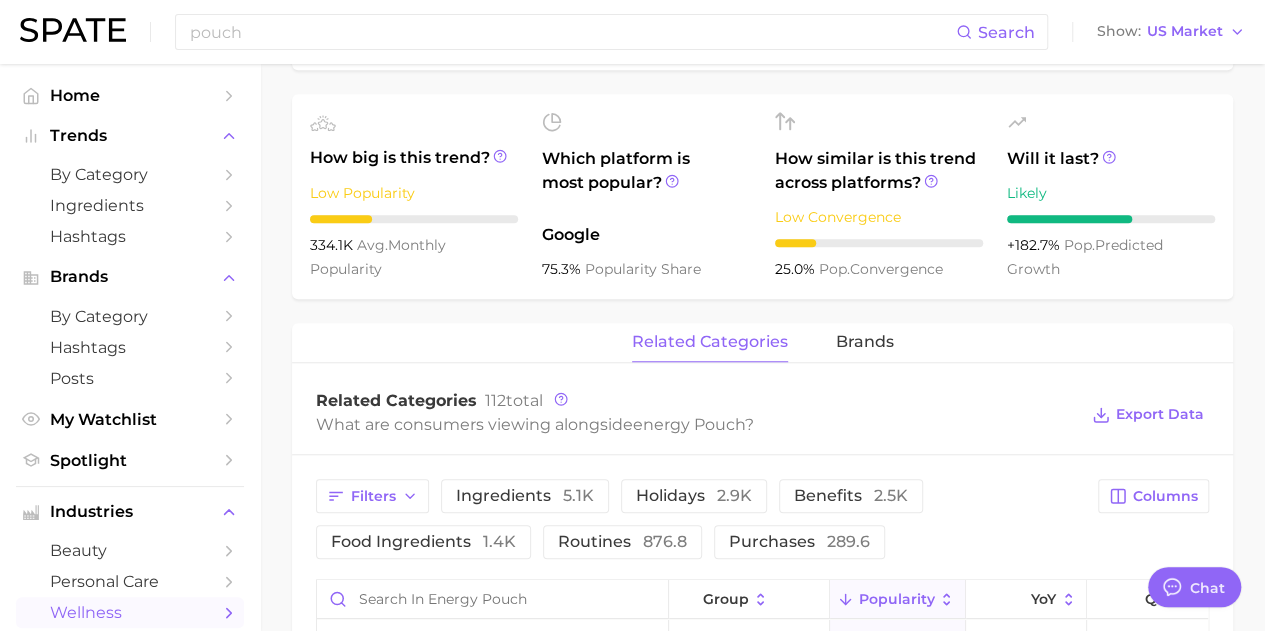 scroll, scrollTop: 674, scrollLeft: 0, axis: vertical 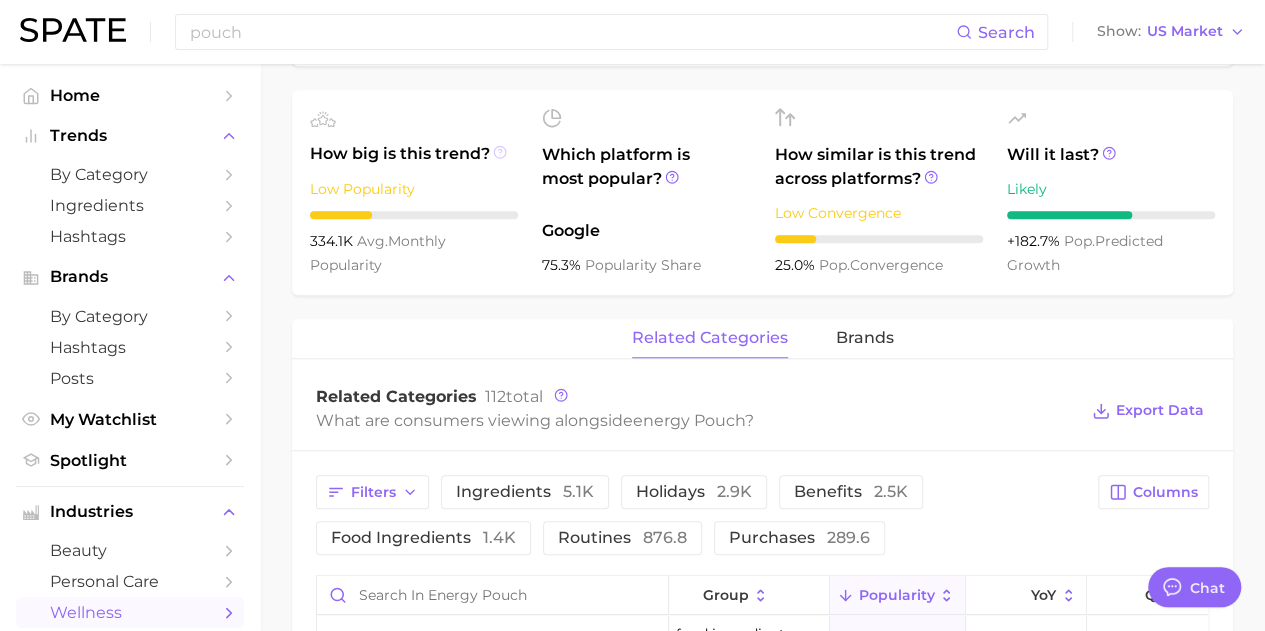 click 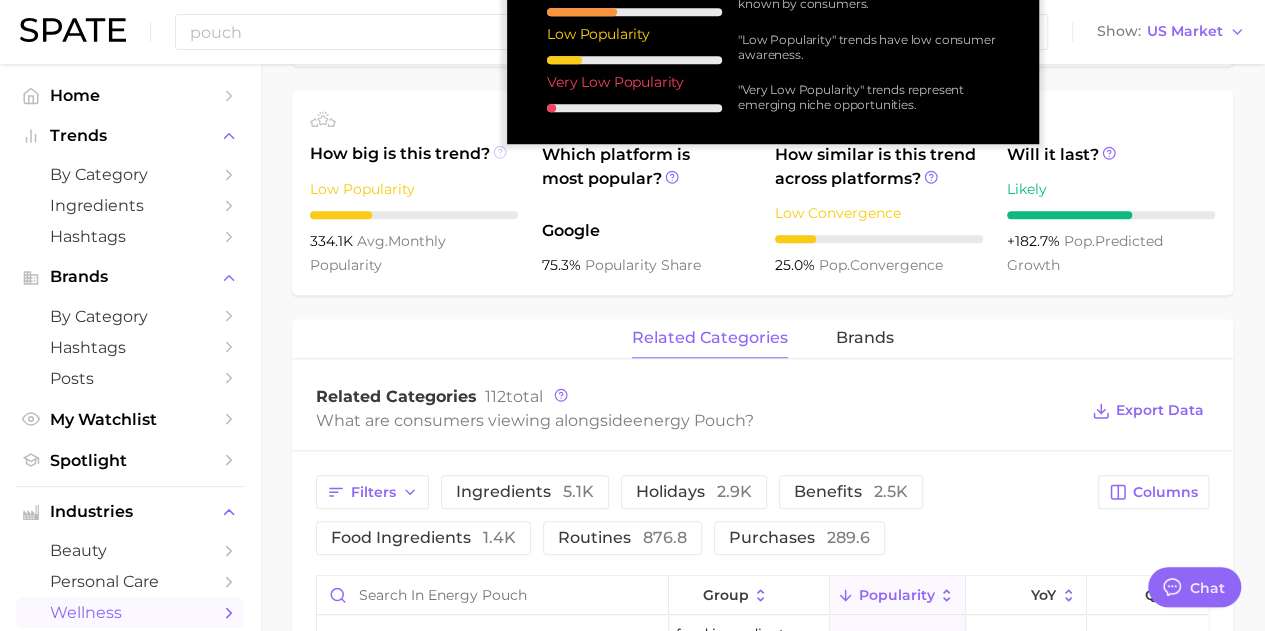 click 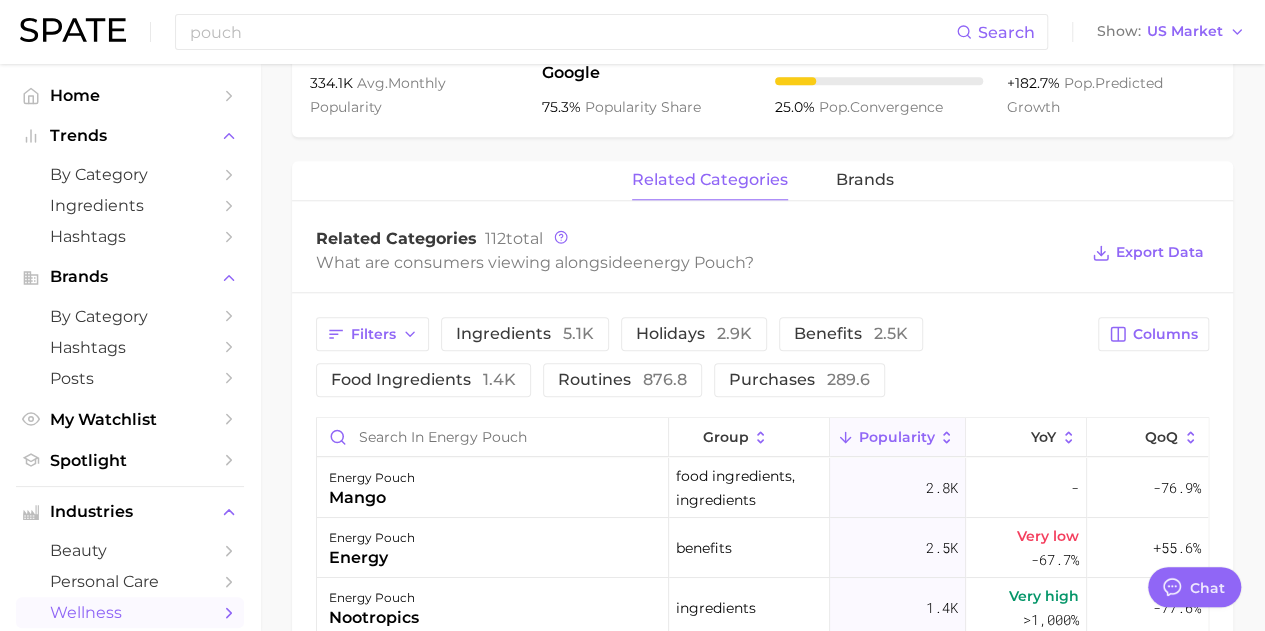 scroll, scrollTop: 830, scrollLeft: 0, axis: vertical 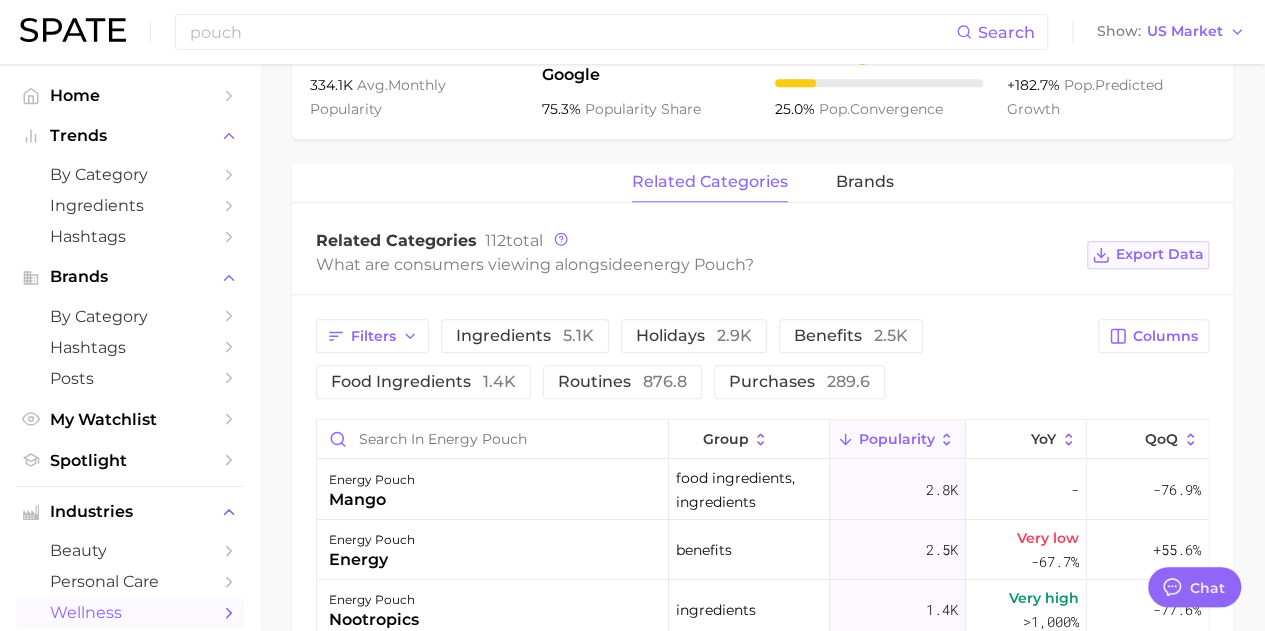 click on "Export Data" at bounding box center (1148, 255) 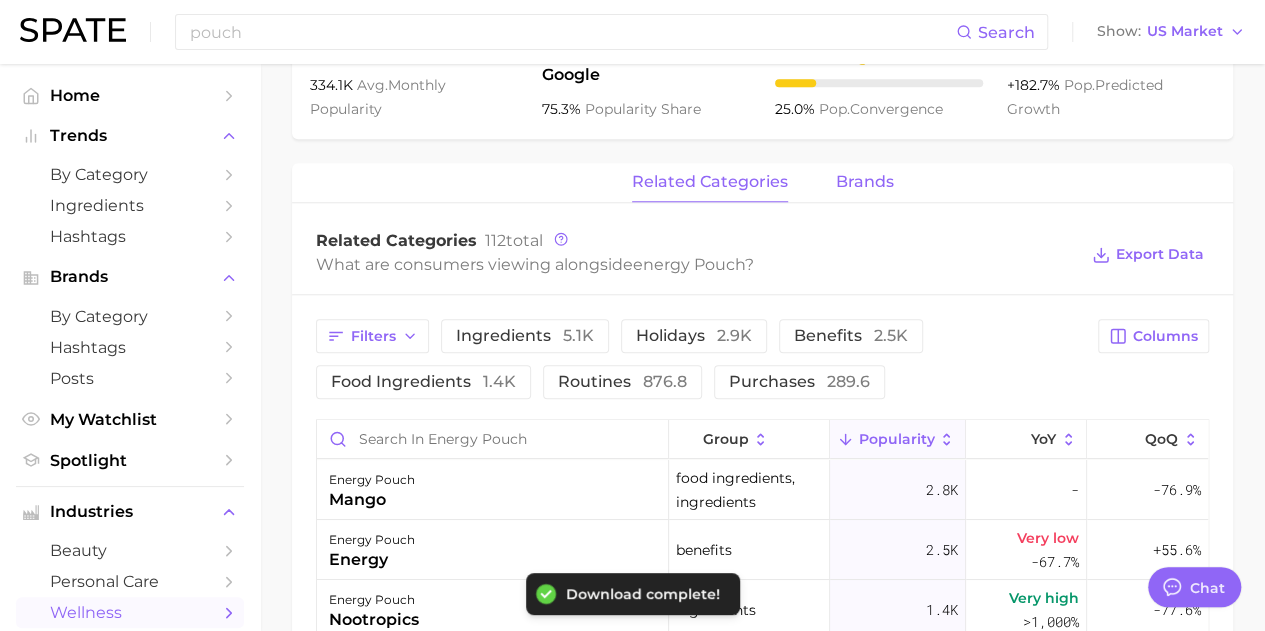 click on "brands" at bounding box center [865, 182] 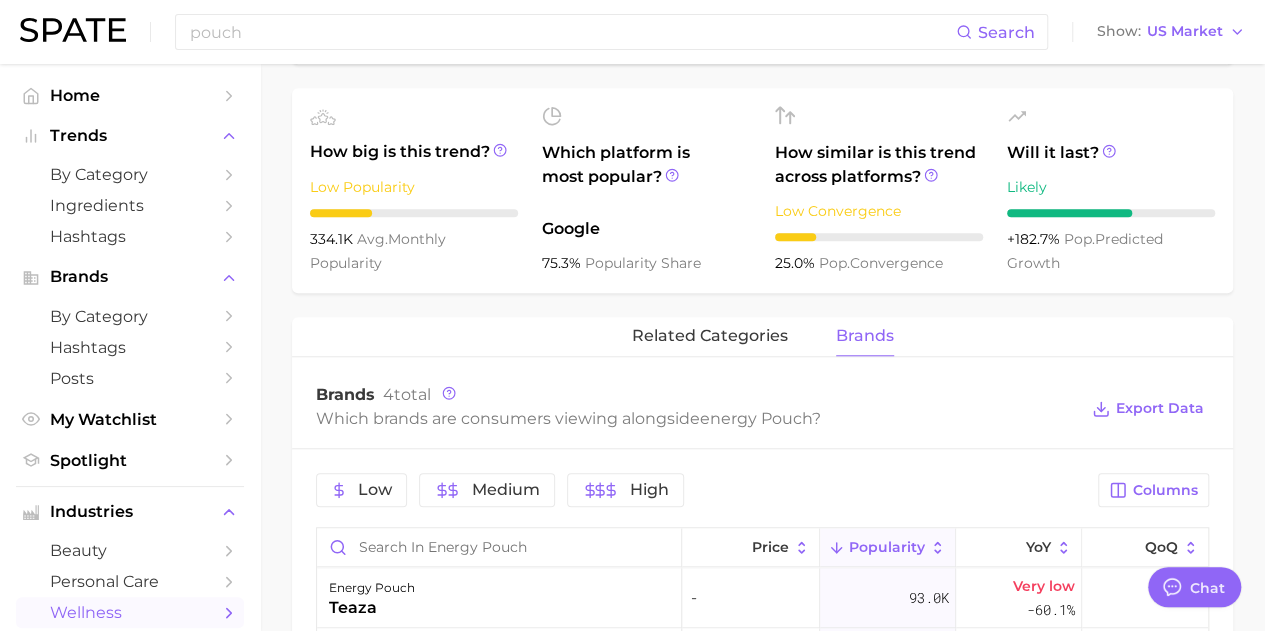 scroll, scrollTop: 672, scrollLeft: 0, axis: vertical 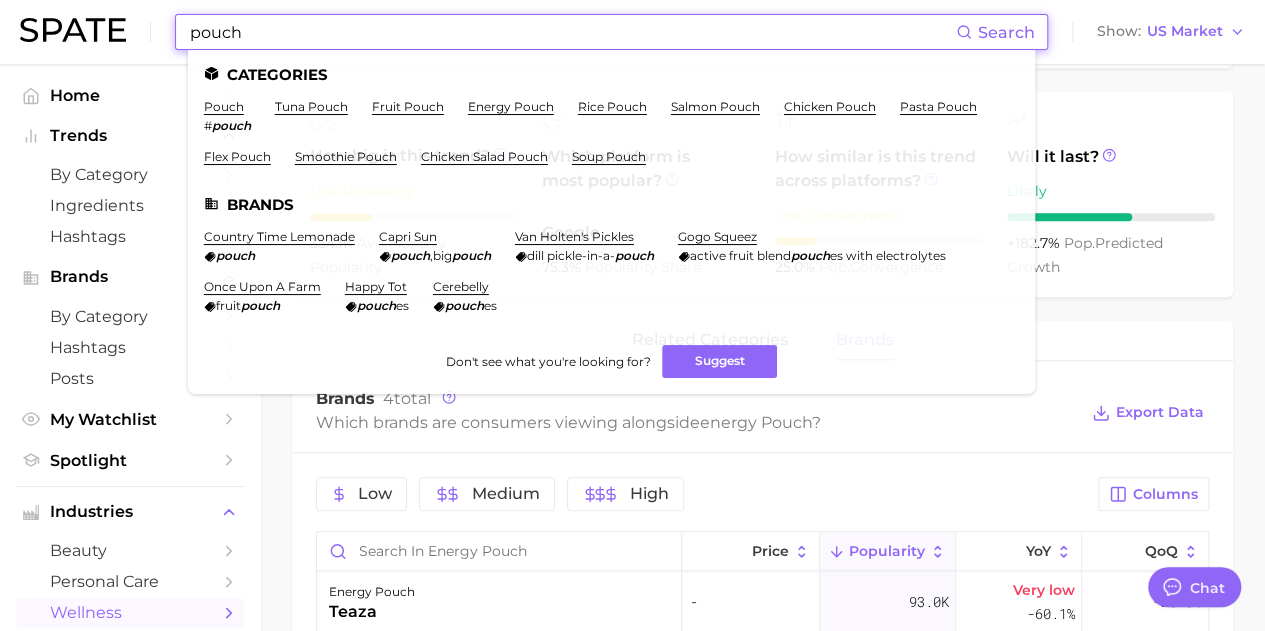 click on "pouch" at bounding box center [572, 32] 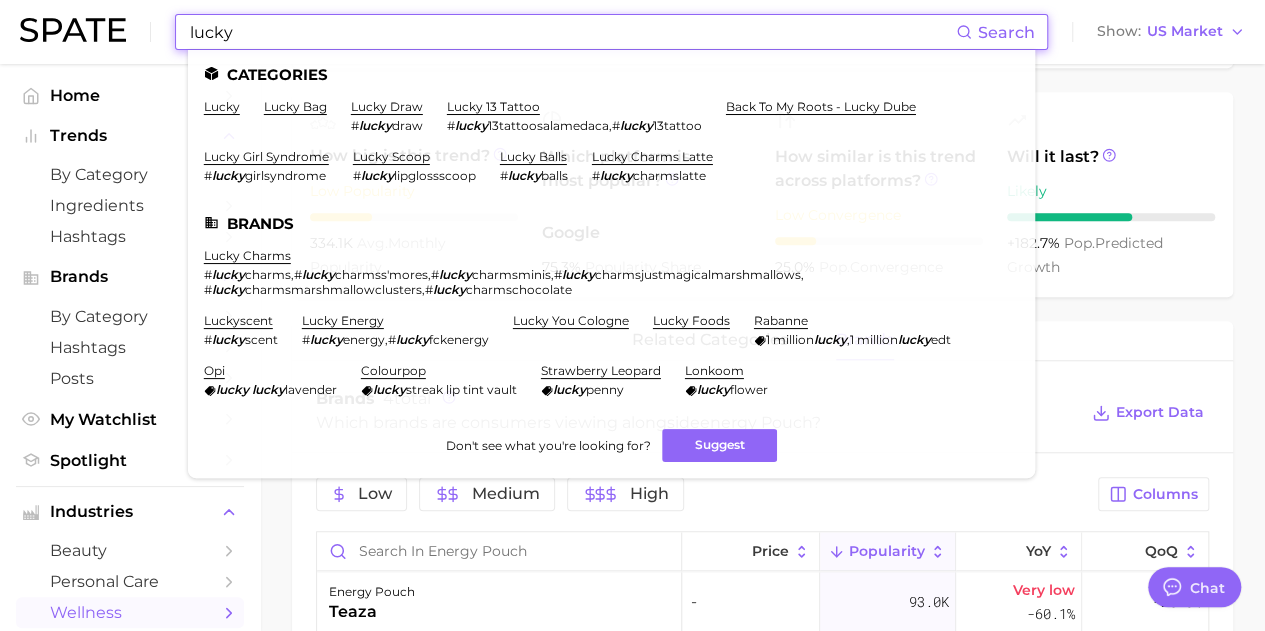 type on "lucky" 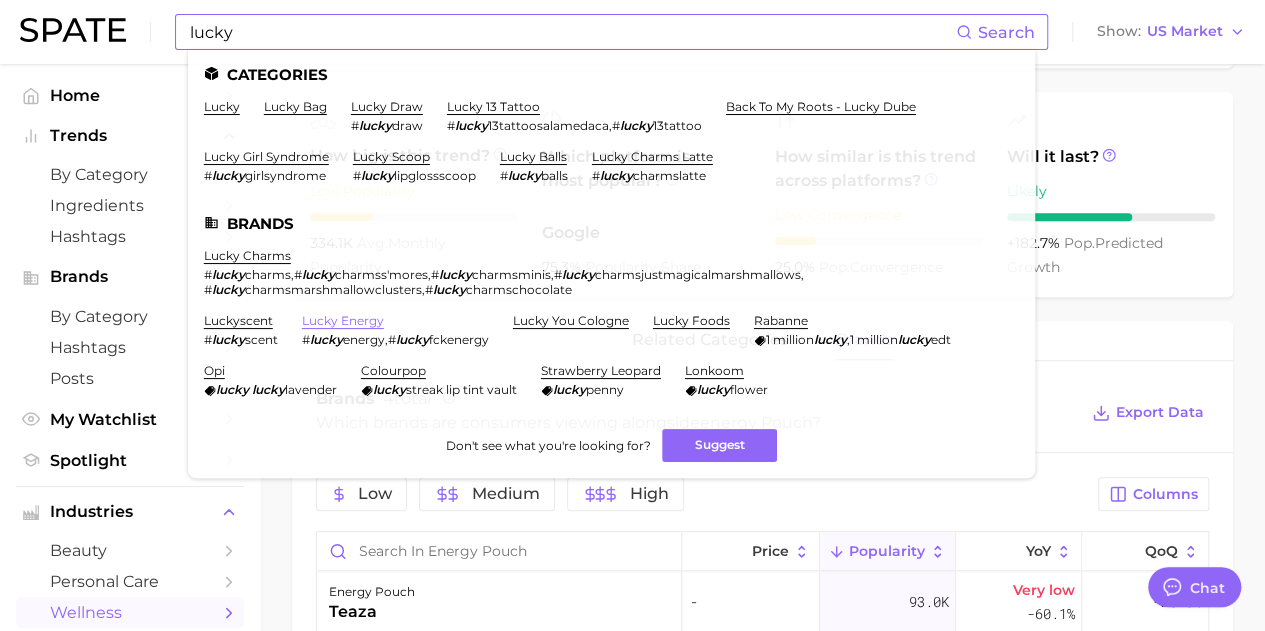 click on "lucky charms # lucky charms ,  # lucky charmss'mores ,  # lucky charmsminis ,  # lucky charmsjustmagicalmarshmallows ,  # lucky charmsmarshmallowclusters ,  # lucky charmschocolate luckyscent # lucky scent lucky energy # lucky energy ,  # lucky fckenergy lucky you cologne lucky foods rabanne 1 million  lucky ,  1 million  lucky  edt opi lucky   lucky  lavender colourpop lucky  streak lip tint vault strawberry leopard lucky  penny lonkoom lucky  flower" at bounding box center [611, 330] 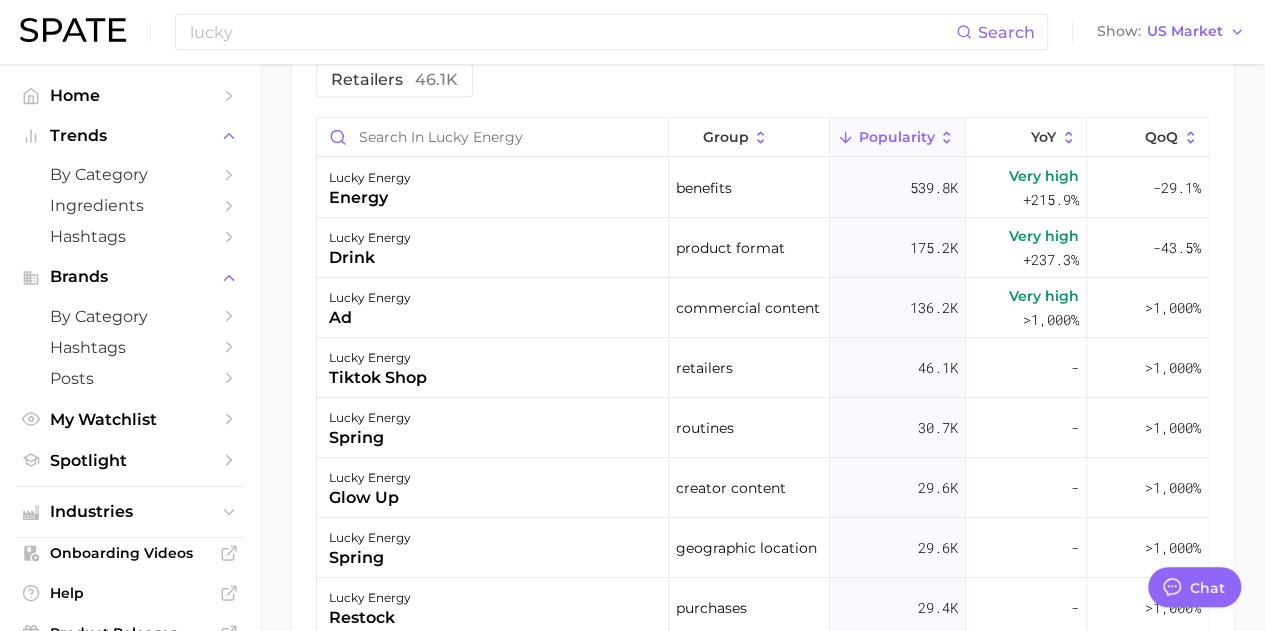 scroll, scrollTop: 1097, scrollLeft: 0, axis: vertical 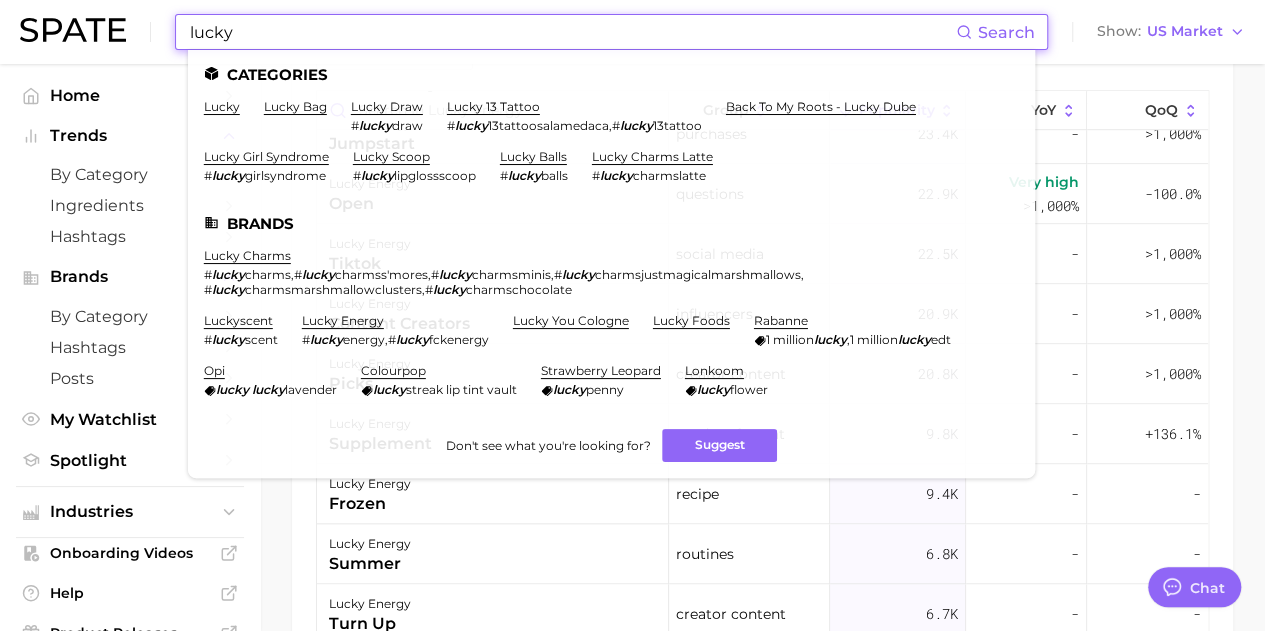 click on "lucky" at bounding box center [572, 32] 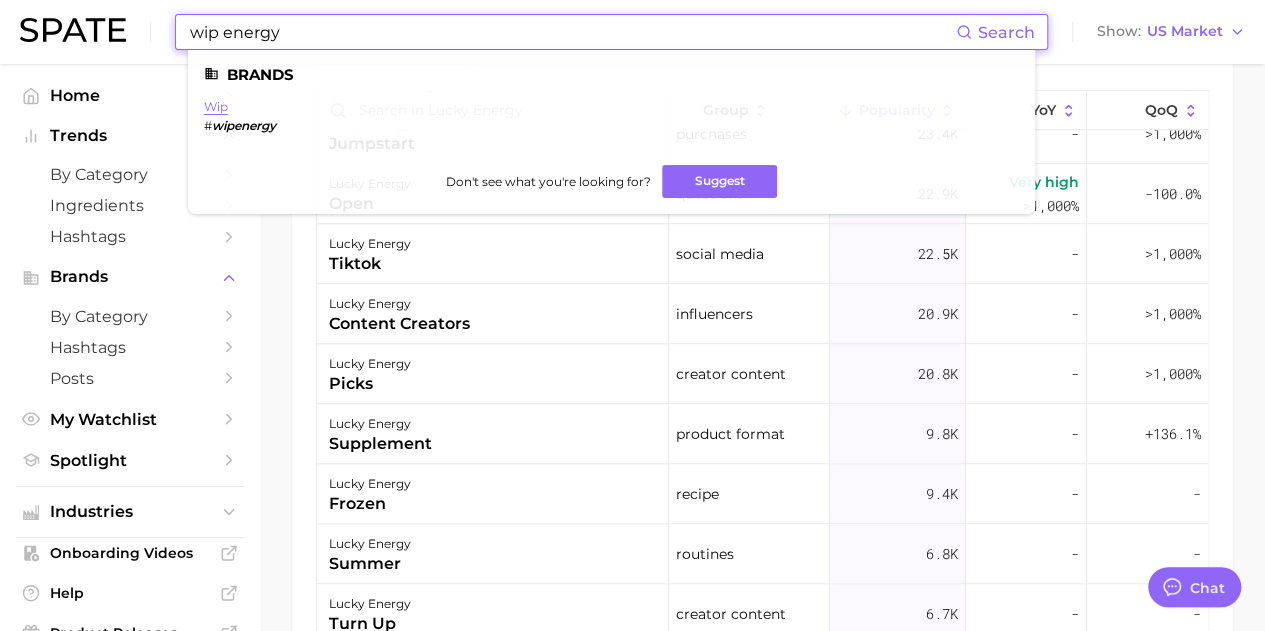type on "wip energy" 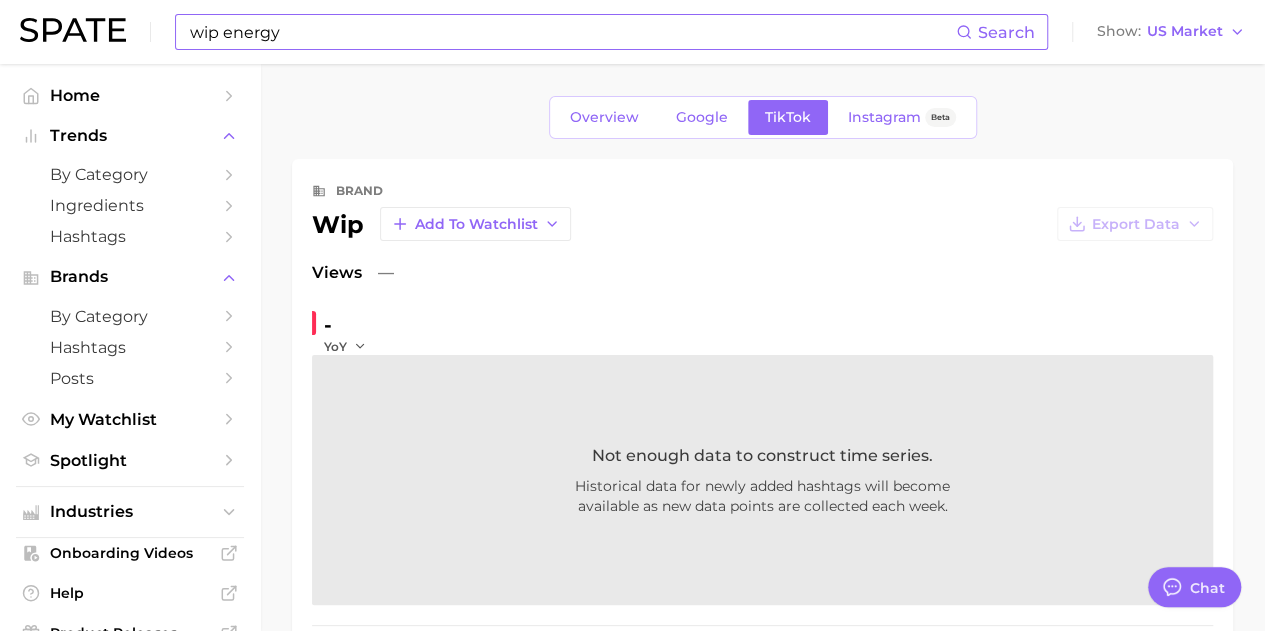scroll, scrollTop: 0, scrollLeft: 0, axis: both 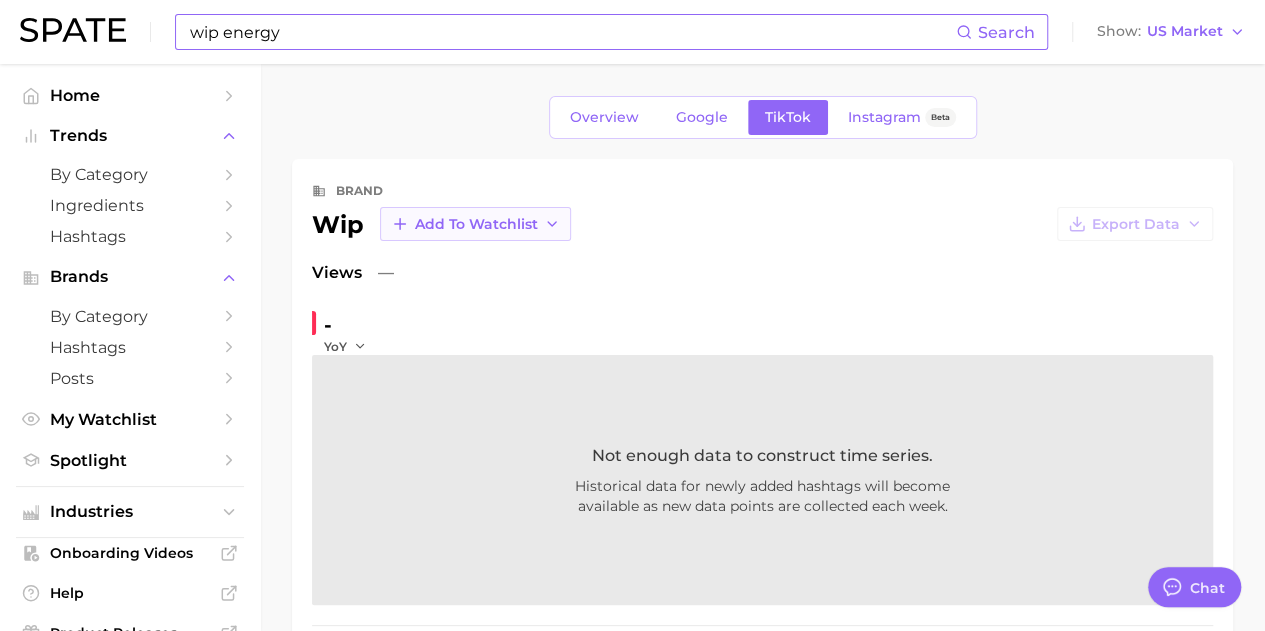 click on "Add to Watchlist" at bounding box center [476, 224] 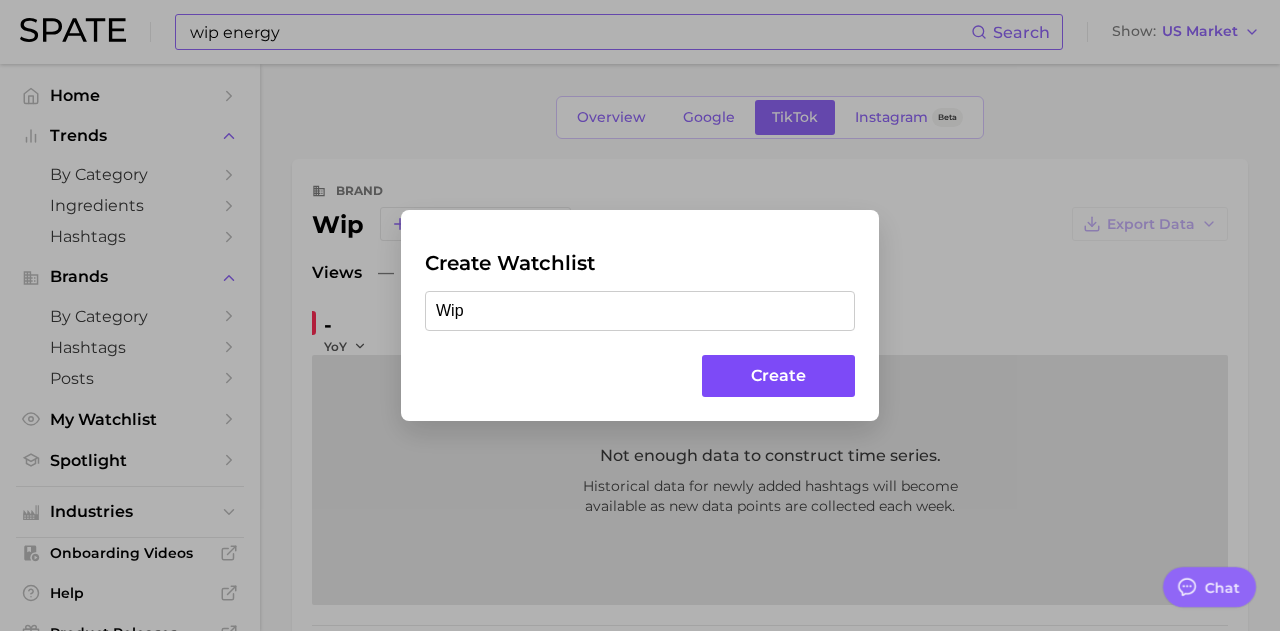 type on "Wip" 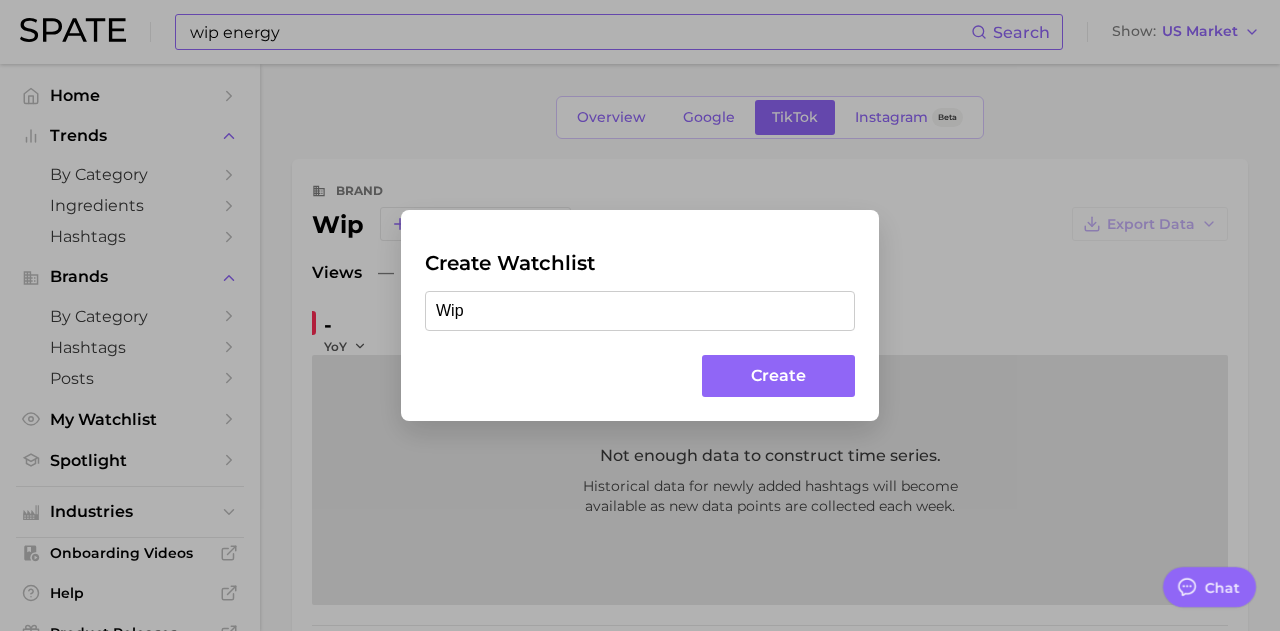 click on "Wip" at bounding box center (640, 311) 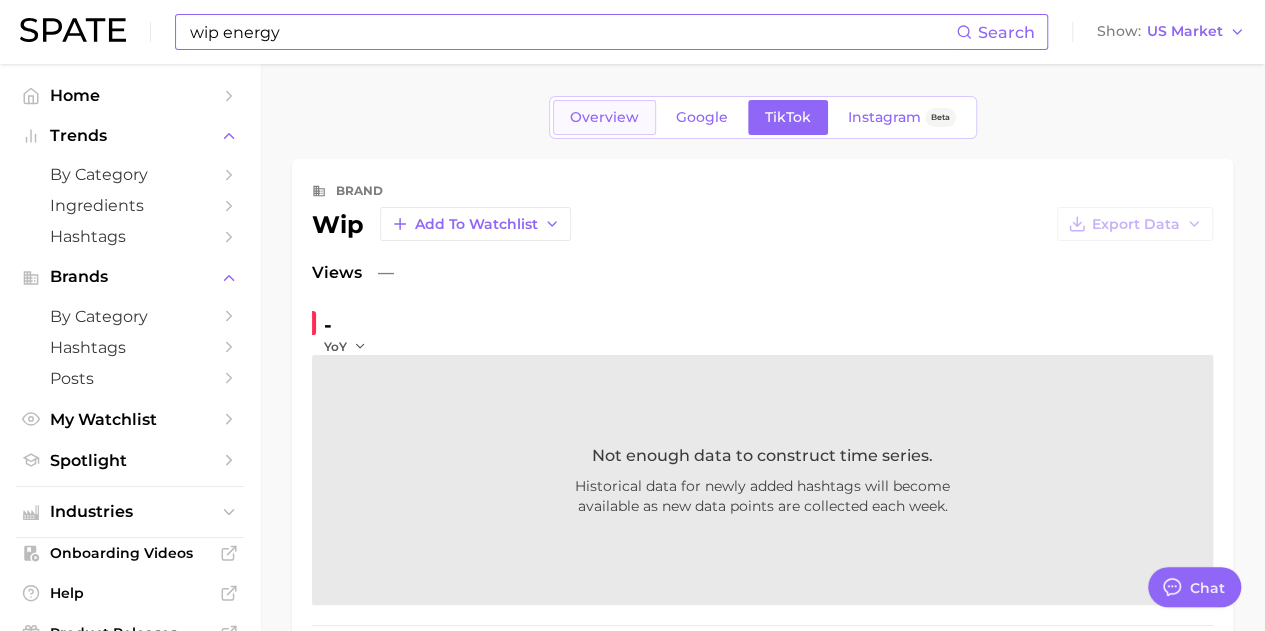 click on "Overview" at bounding box center [604, 117] 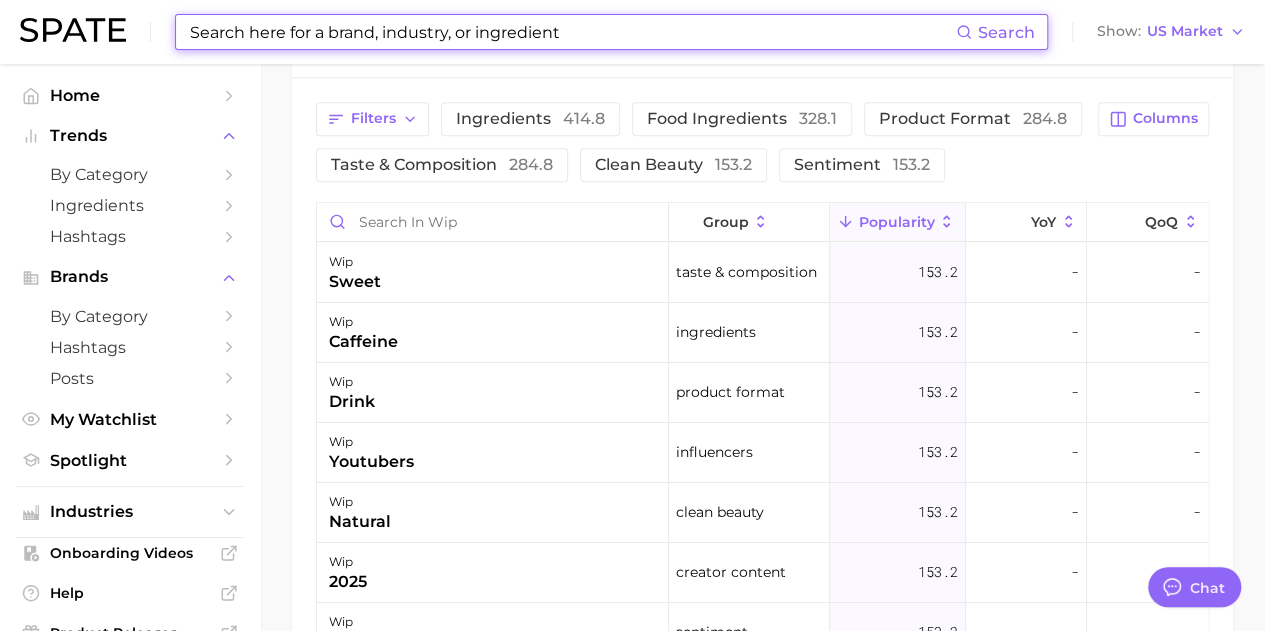 scroll, scrollTop: 937, scrollLeft: 0, axis: vertical 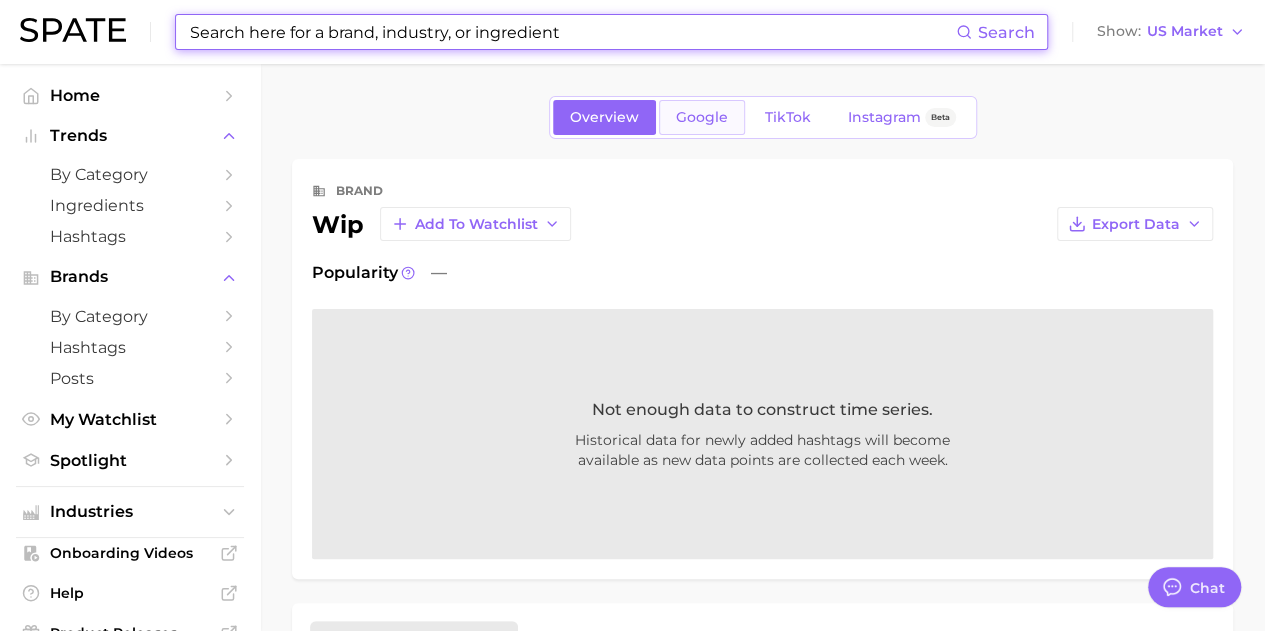 click on "Google" at bounding box center (702, 117) 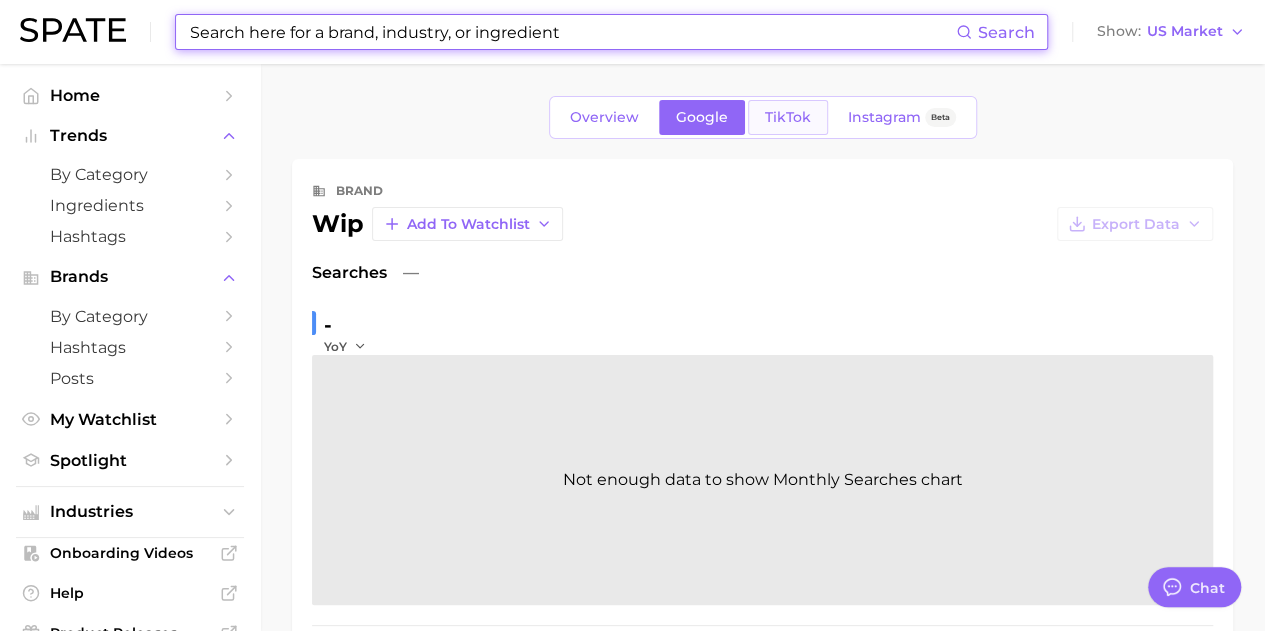 click on "TikTok" at bounding box center [788, 117] 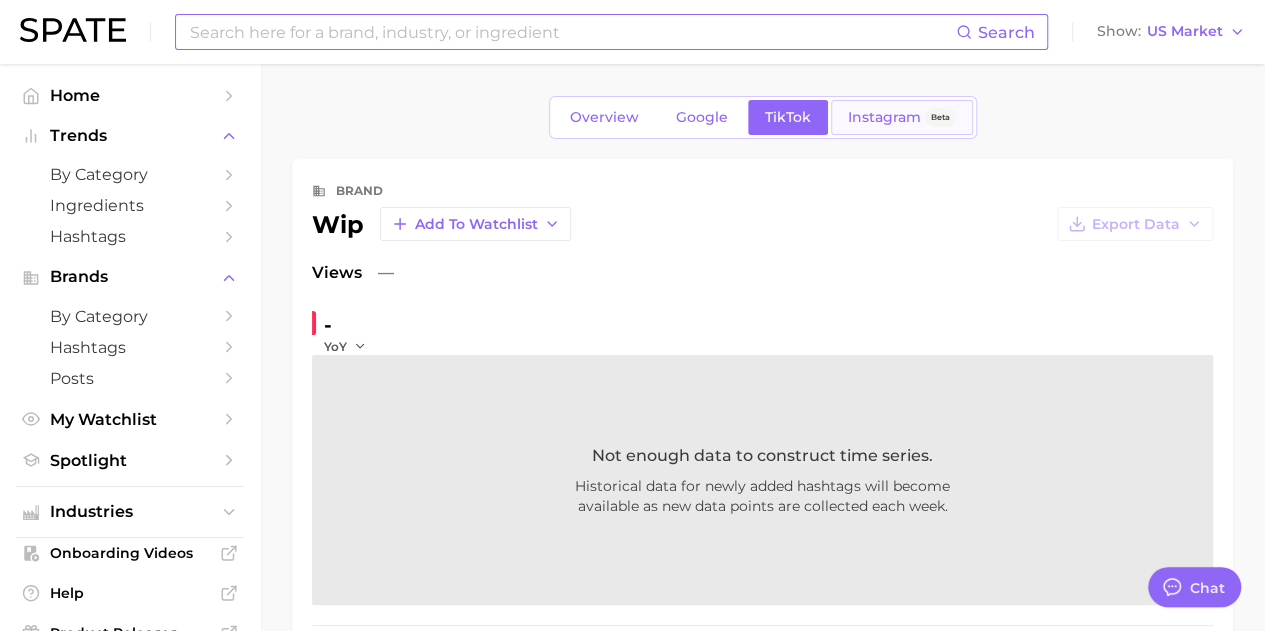 click on "Instagram" at bounding box center (884, 117) 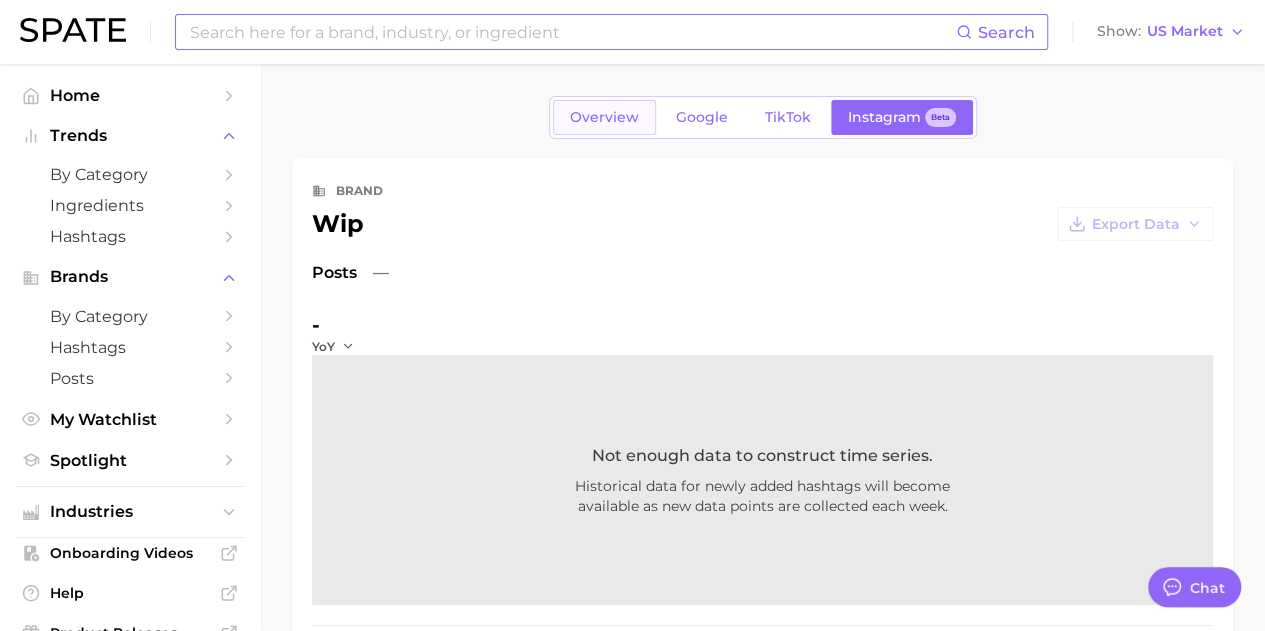 click on "Overview" at bounding box center [604, 117] 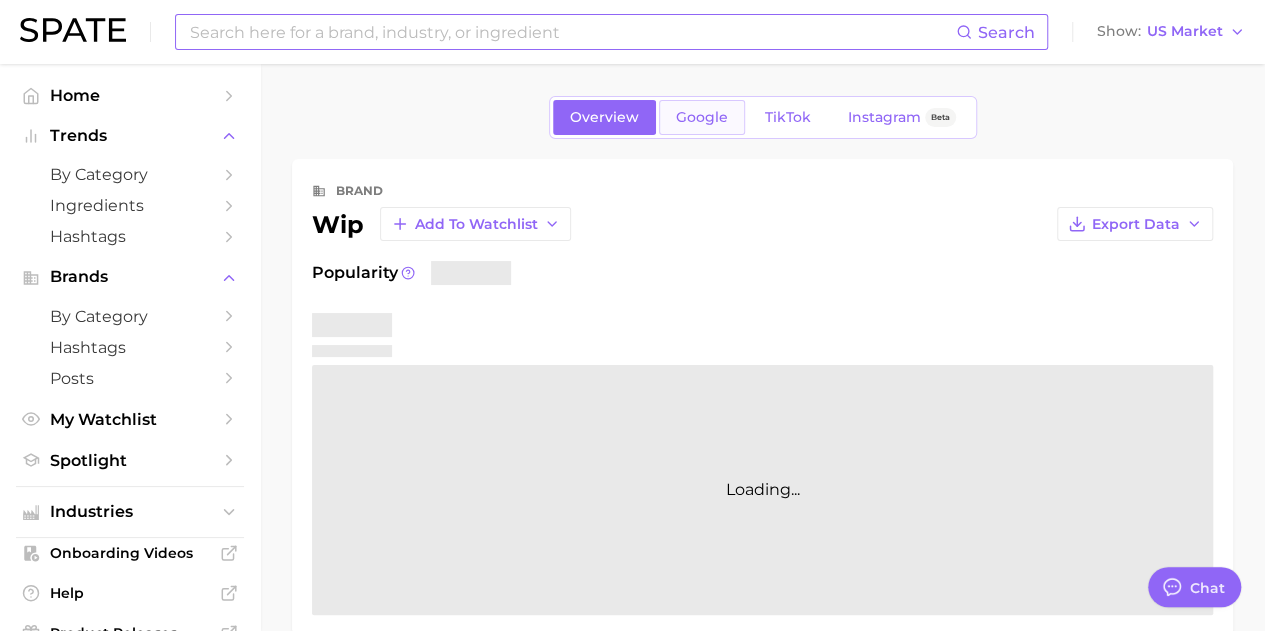 click on "Google" at bounding box center [702, 117] 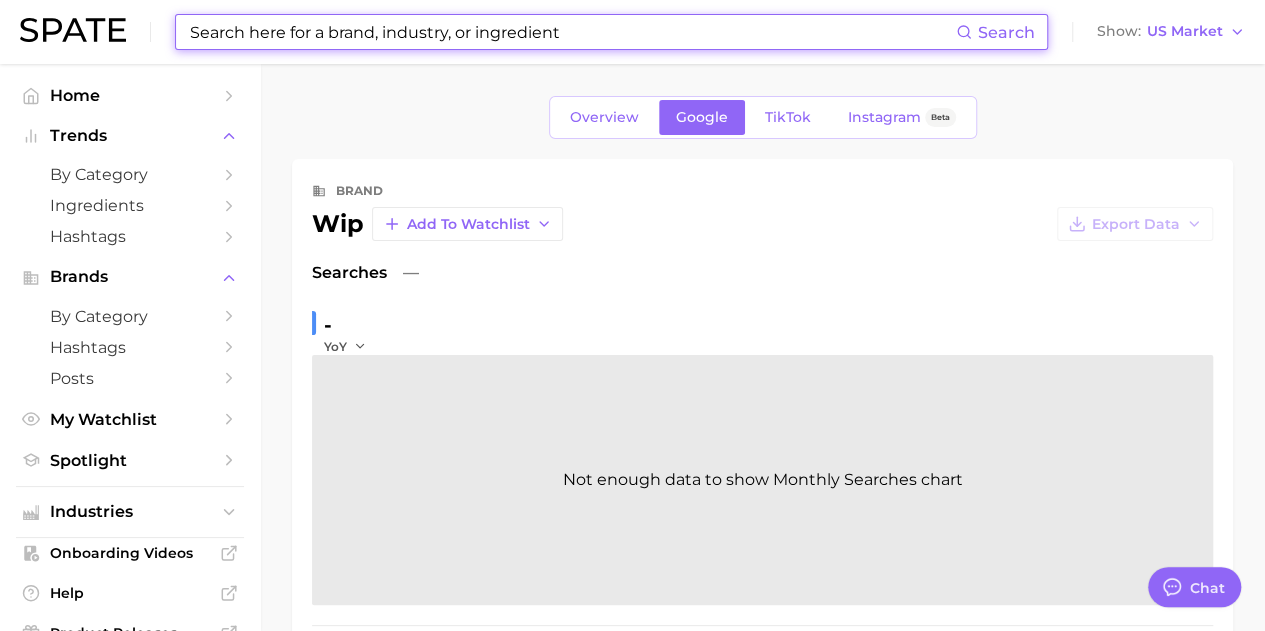 click on "Overview Google TikTok Instagram Beta brand wip Add to Watchlist Export Data Searches — - YoY Not enough data to show Monthly Searches chart avg.  monthly searches Insufficient Data price point Insufficient Data Top Search Queries for  wip  by Volume  high to low View As Text Export Data No search queries to show. products related searches Products 0  total What is the most popular for this brand? Export Data Filters sustained riser seasonal riser rising star Columns Volume increase YoY YoY QoQ No data to display." at bounding box center (762, 722) 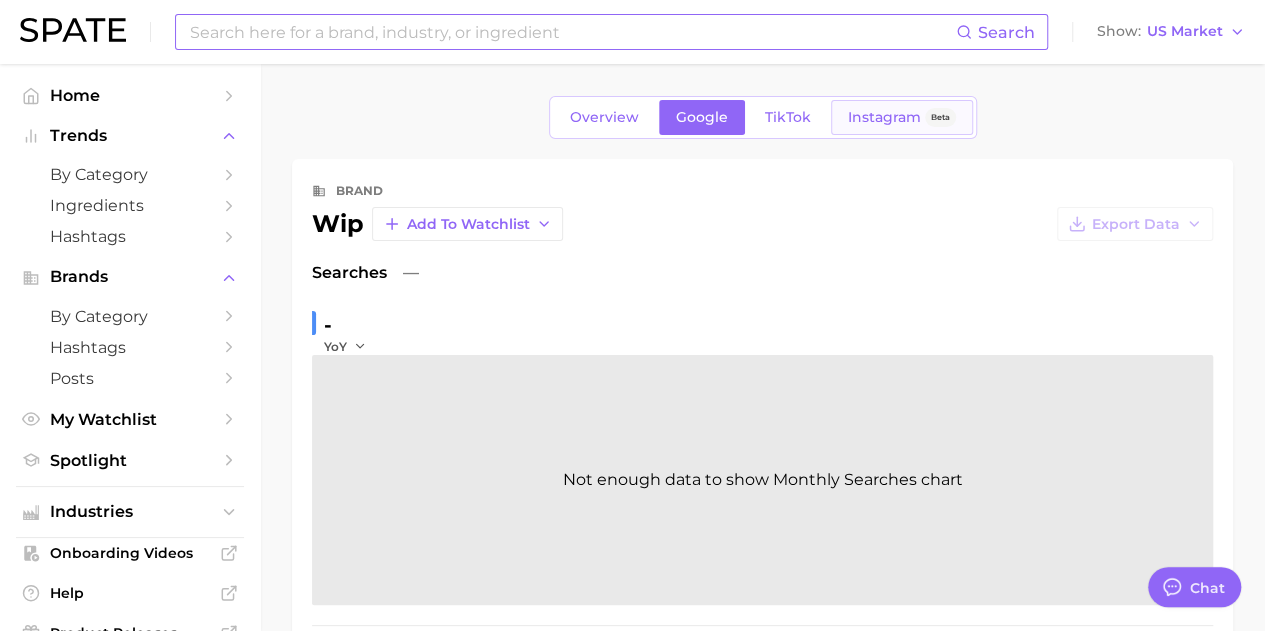 click on "Instagram Beta" at bounding box center (902, 117) 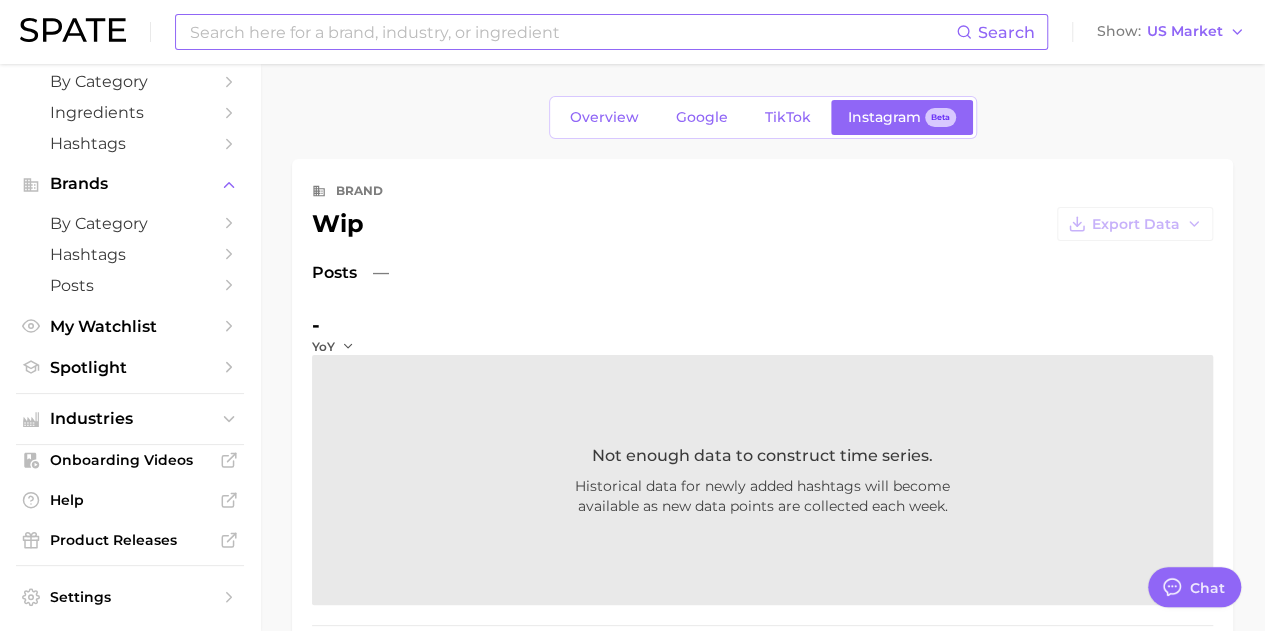 click at bounding box center (572, 32) 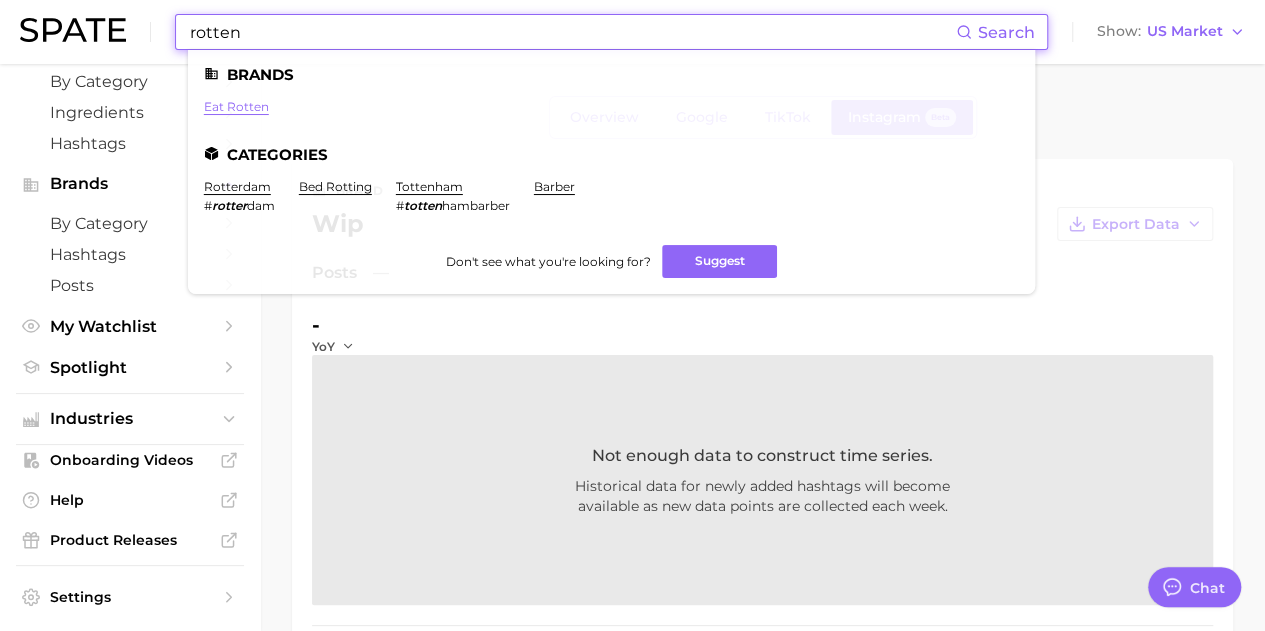 type on "rotten" 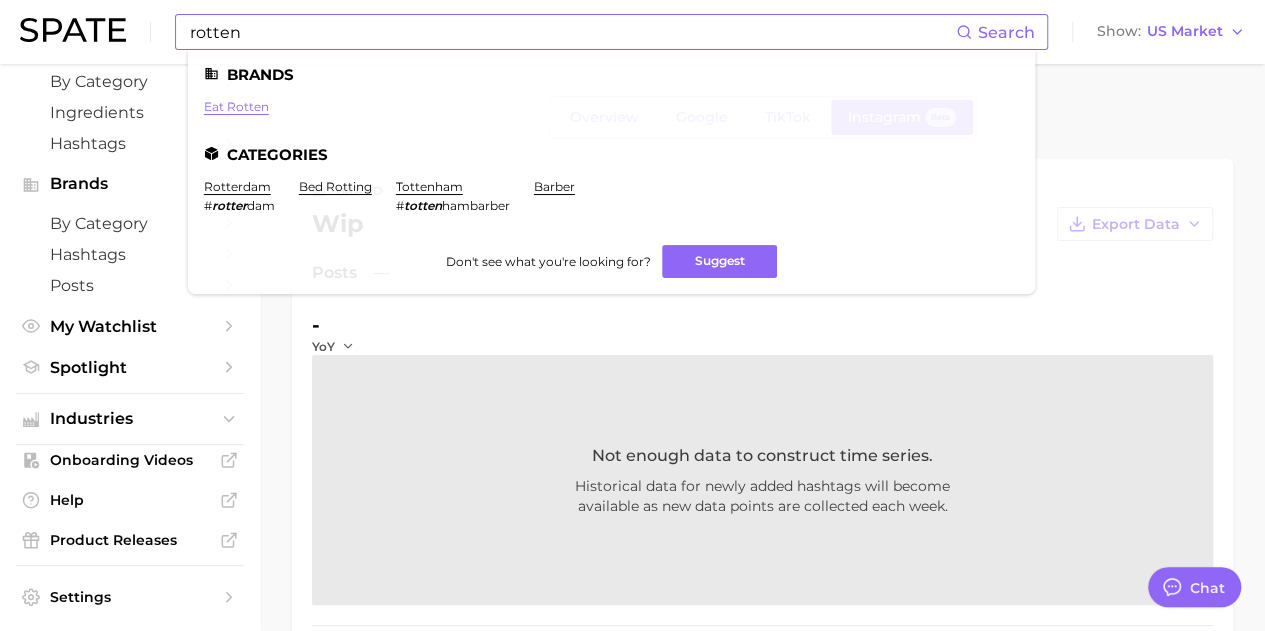 click on "eat rotten" at bounding box center (236, 106) 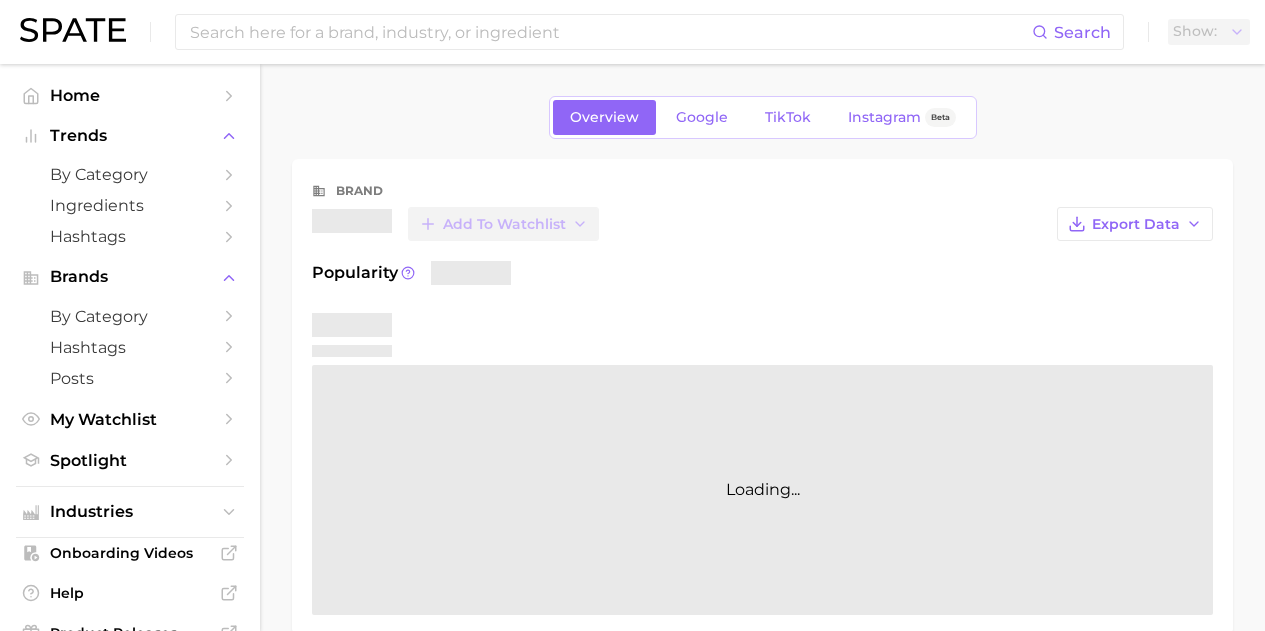 scroll, scrollTop: 0, scrollLeft: 0, axis: both 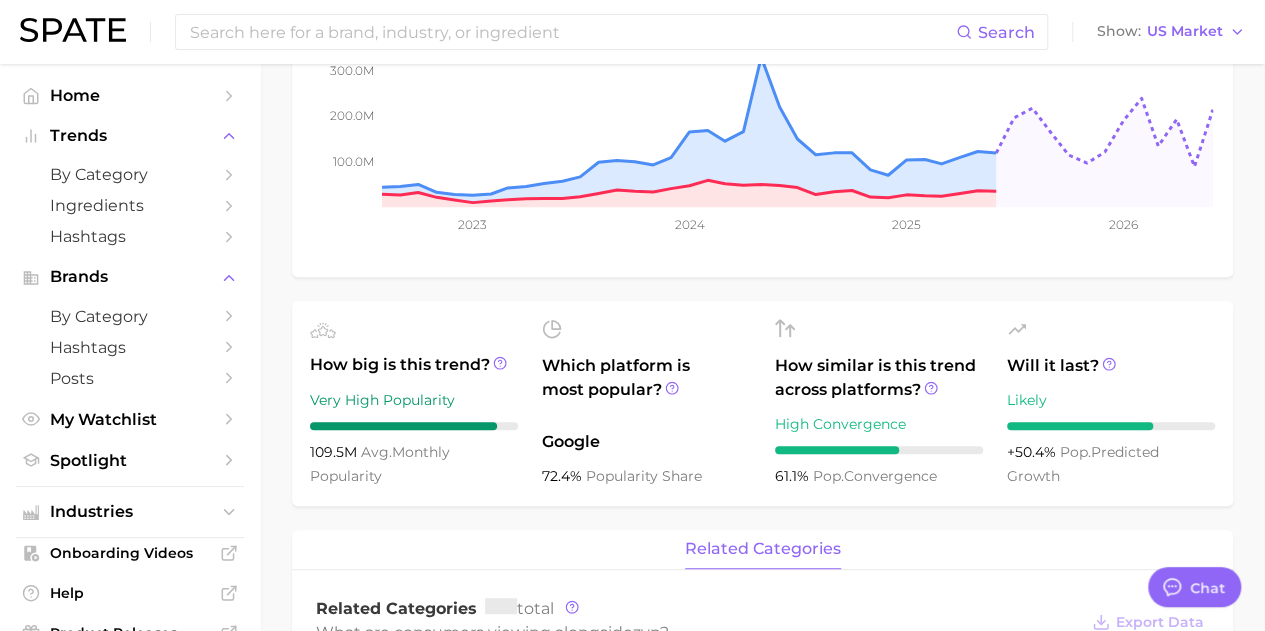 type on "x" 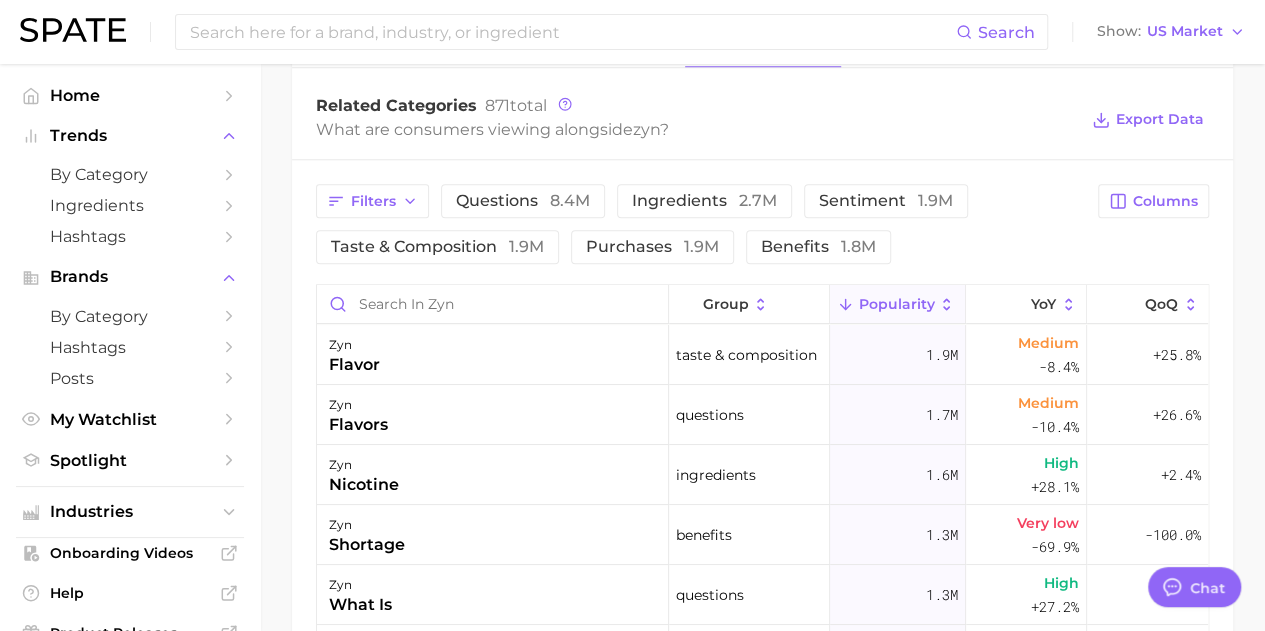 scroll, scrollTop: 858, scrollLeft: 0, axis: vertical 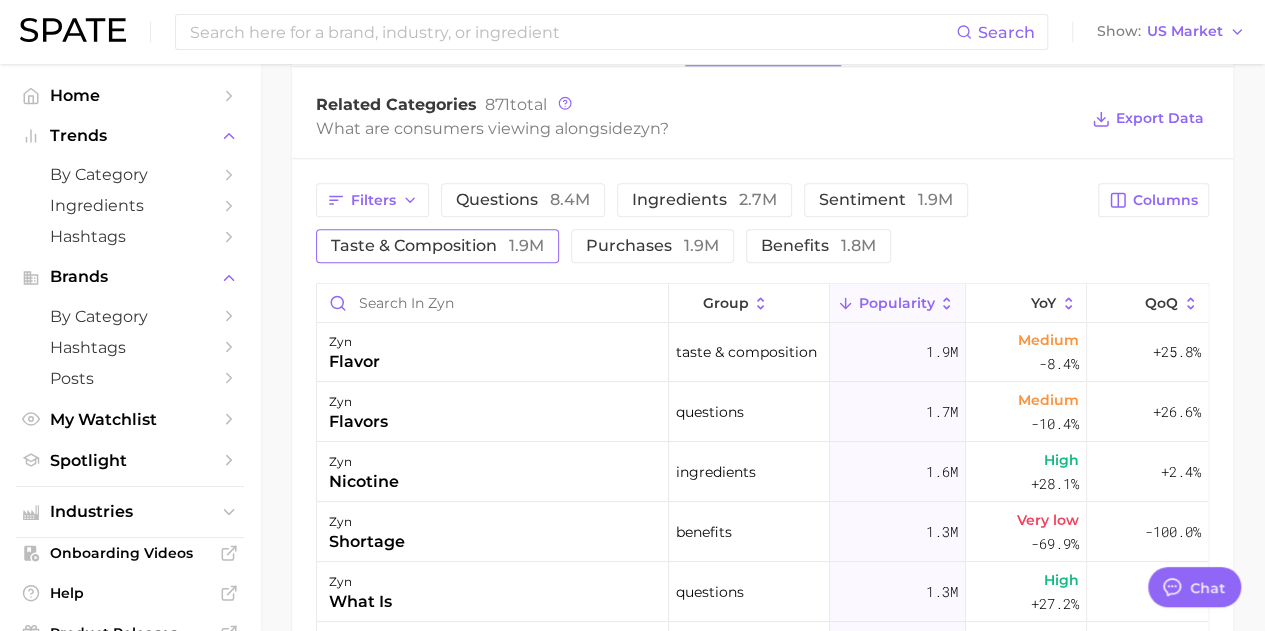 click on "taste & composition   1.9m" at bounding box center [437, 246] 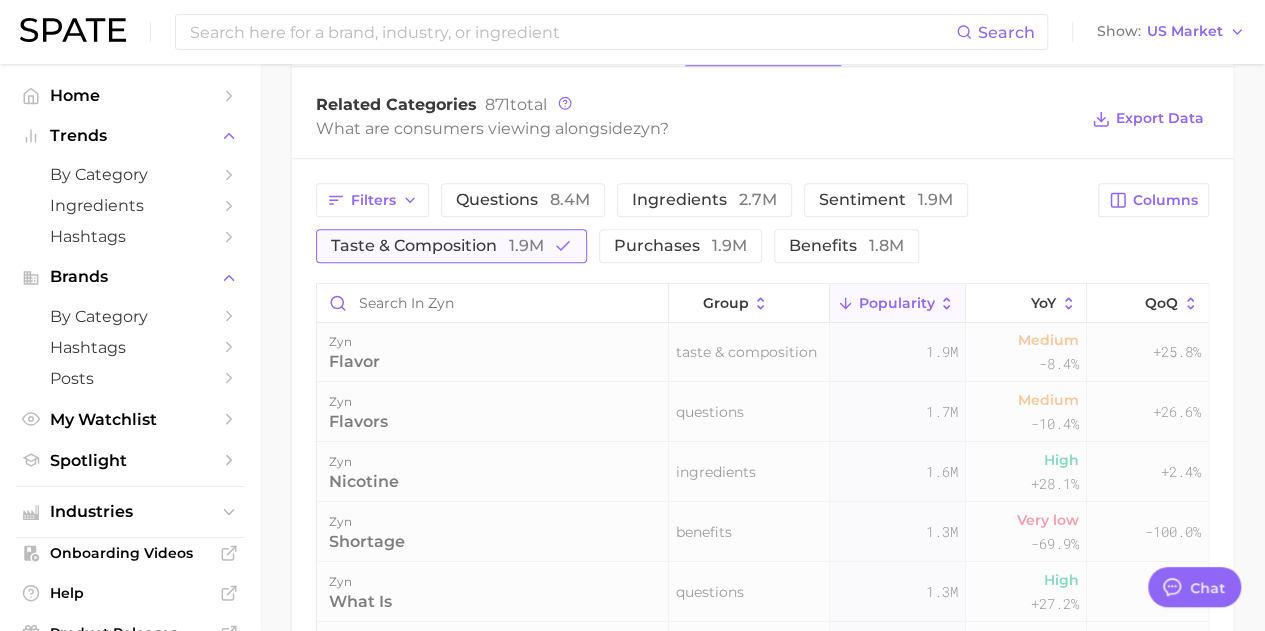 scroll, scrollTop: 0, scrollLeft: 0, axis: both 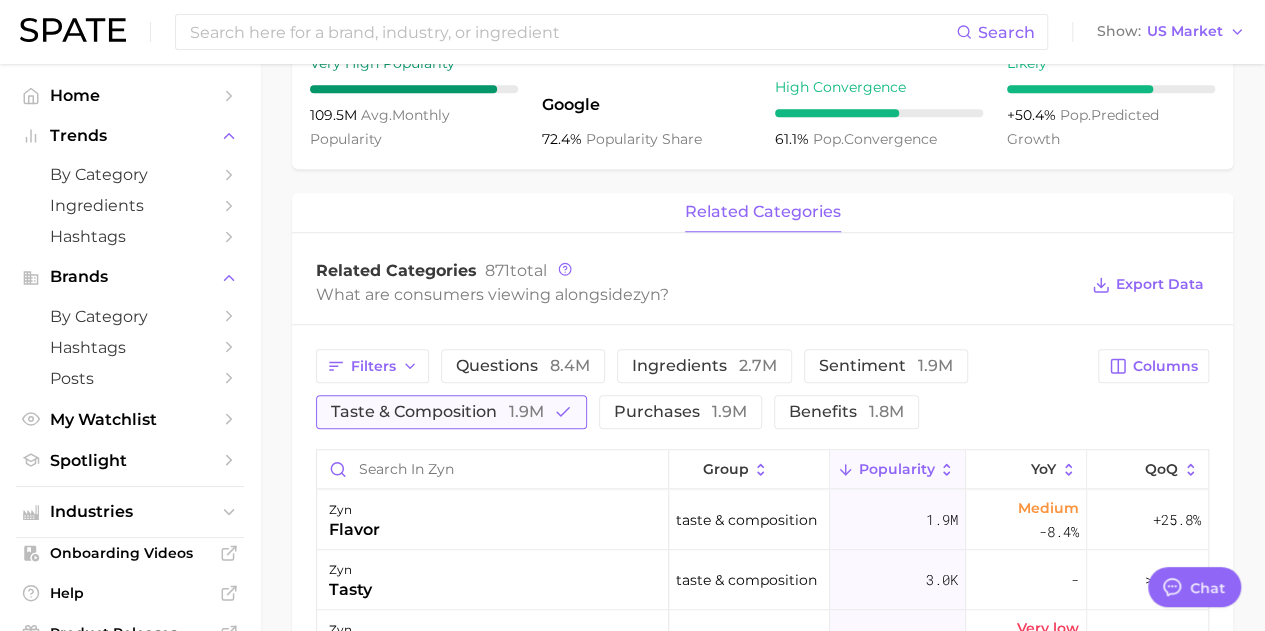 click on "1.9m" at bounding box center (526, 411) 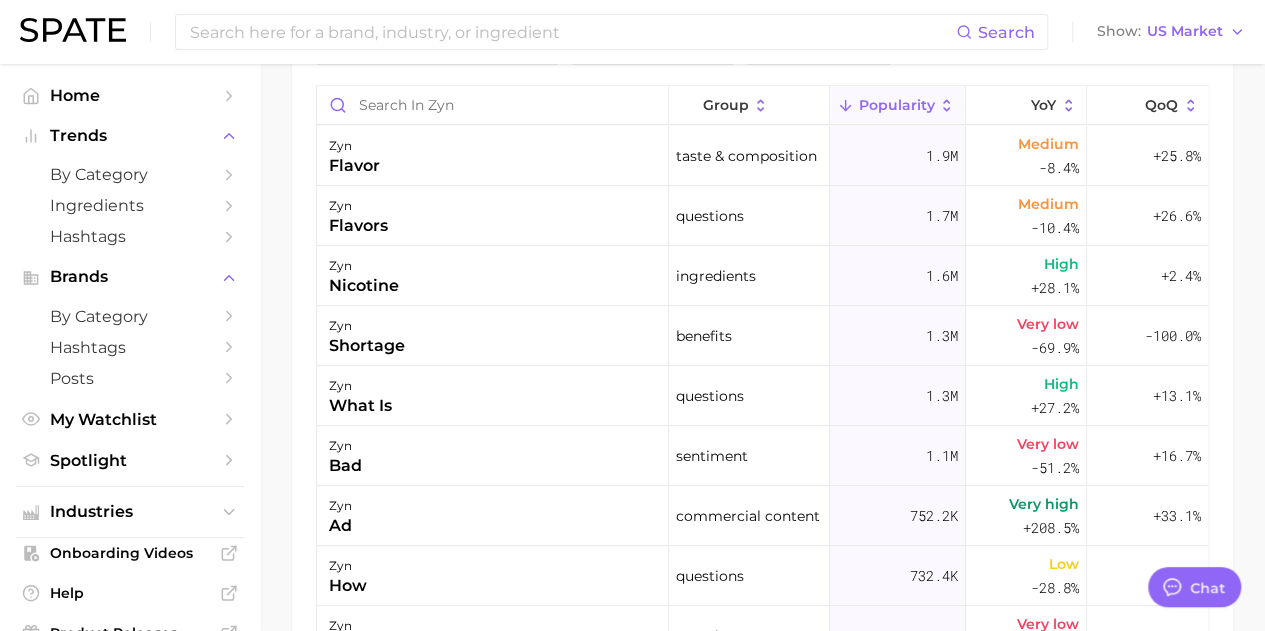 scroll, scrollTop: 1058, scrollLeft: 0, axis: vertical 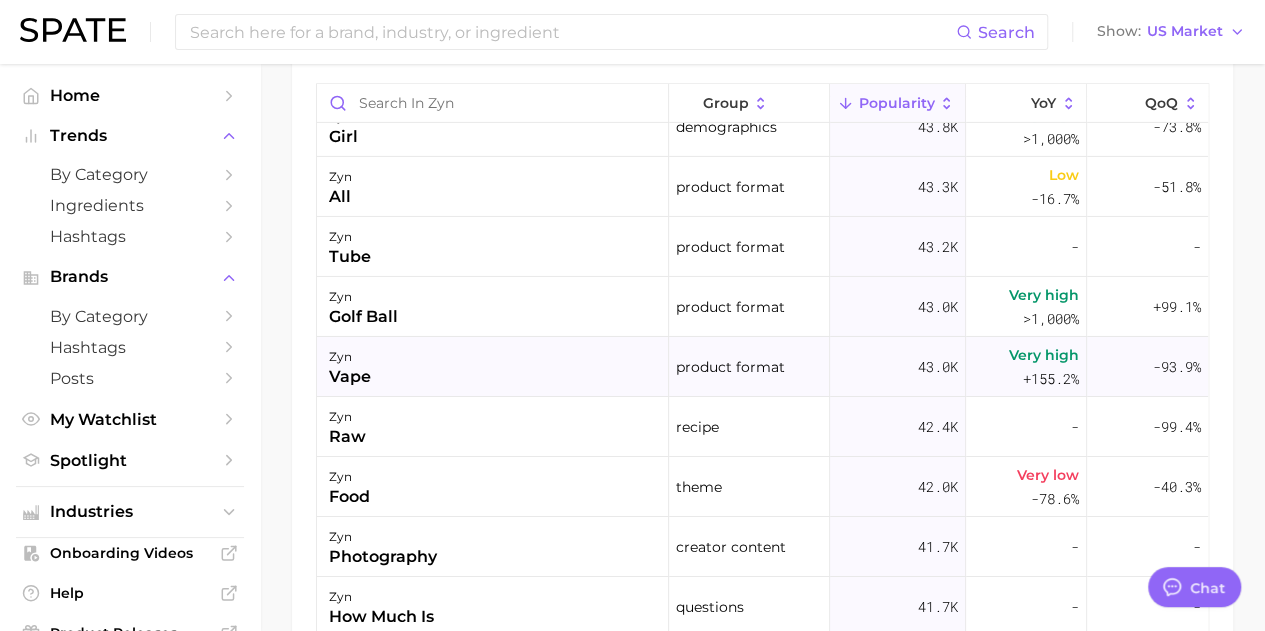 click on "zyn vape" at bounding box center (493, 367) 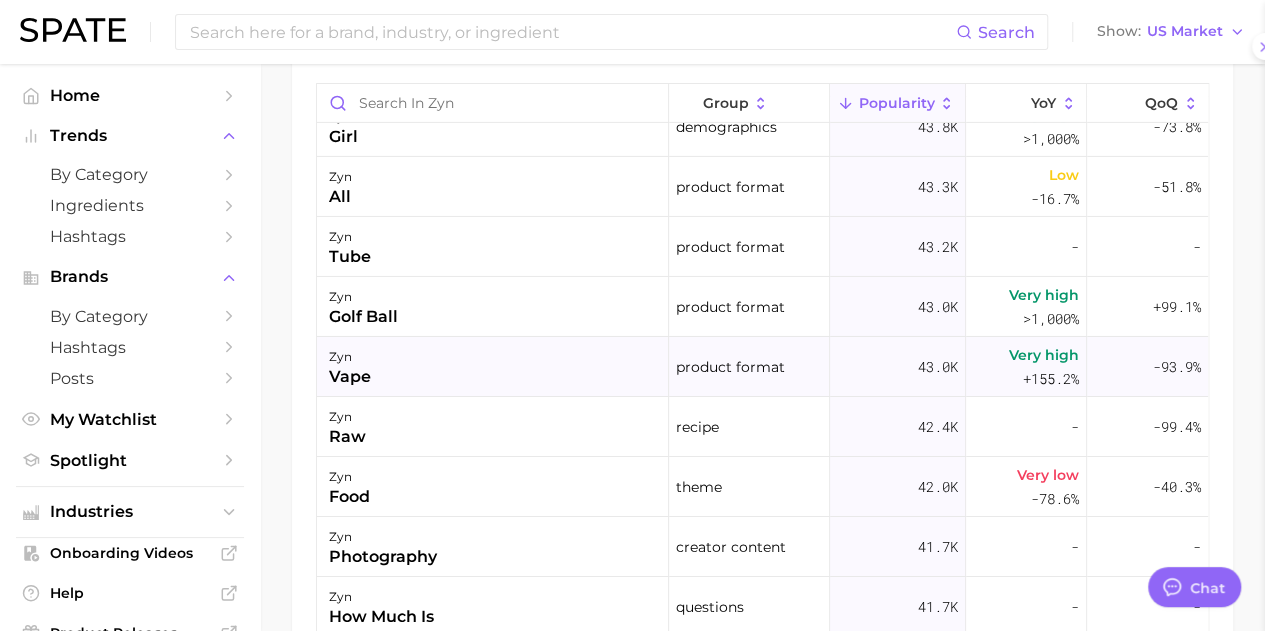 scroll, scrollTop: 1058, scrollLeft: 0, axis: vertical 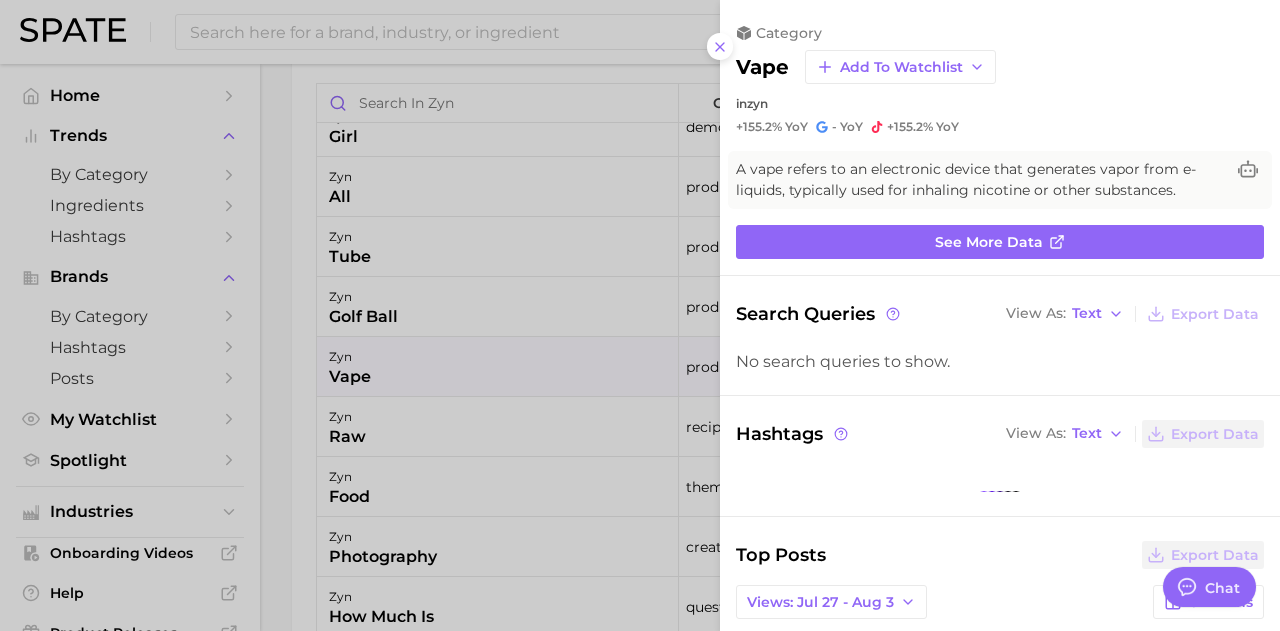 click at bounding box center [640, 315] 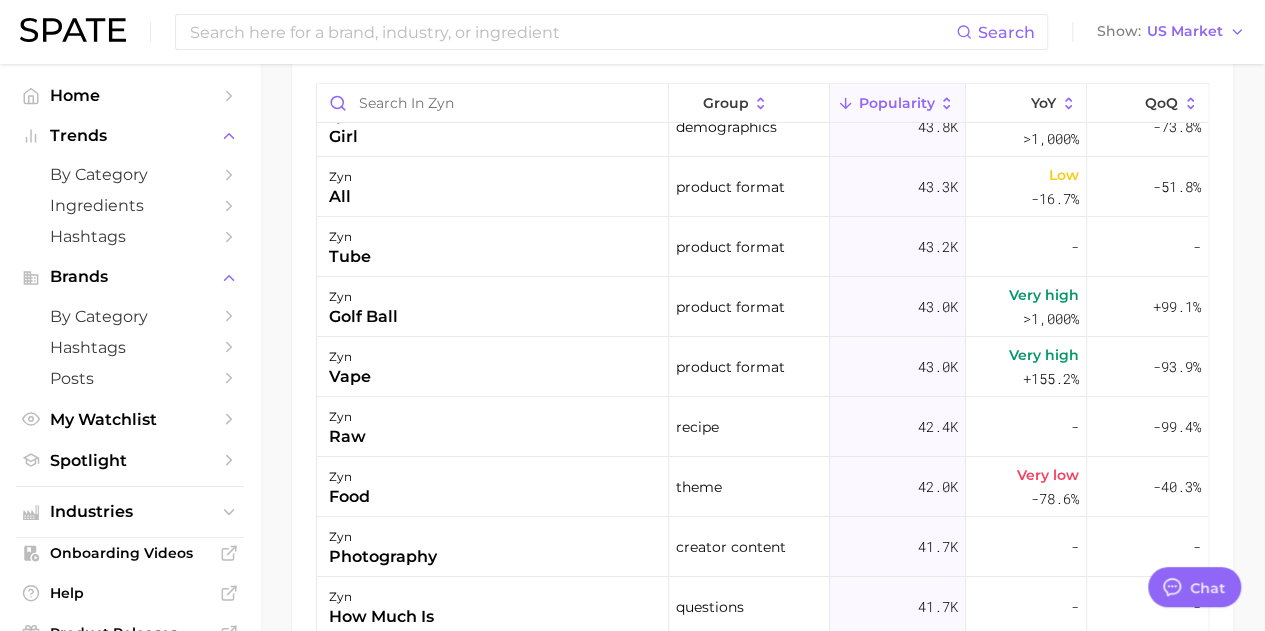 click on "zyn golf ball" at bounding box center [493, 307] 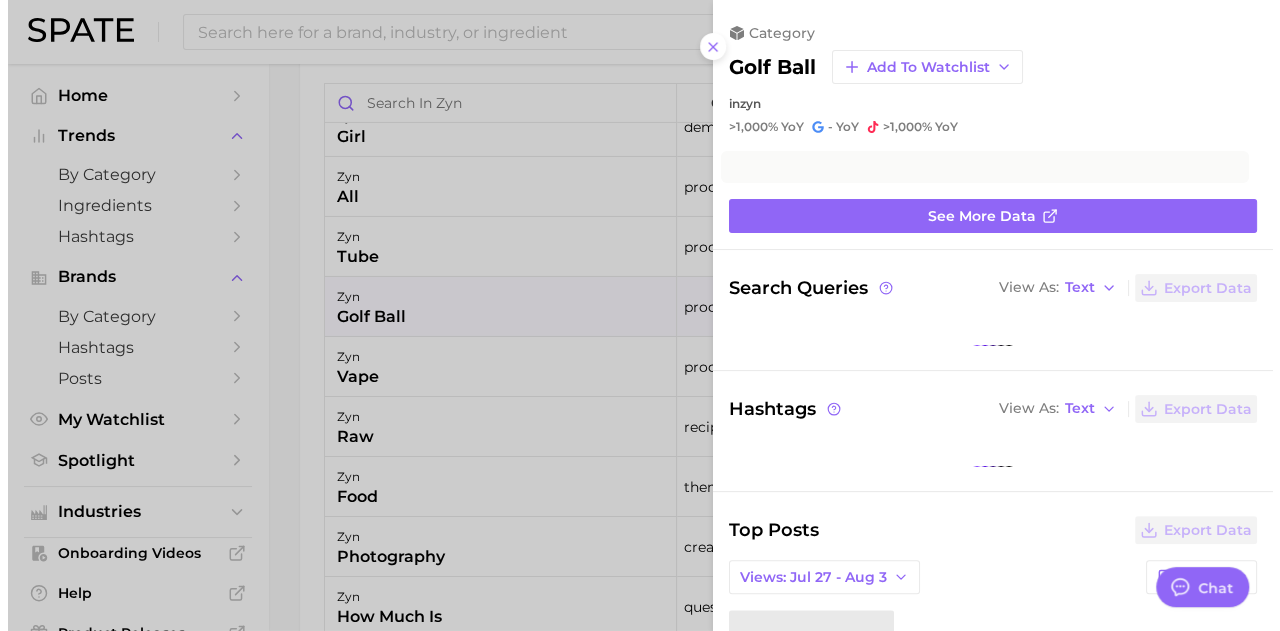 scroll, scrollTop: 1057, scrollLeft: 0, axis: vertical 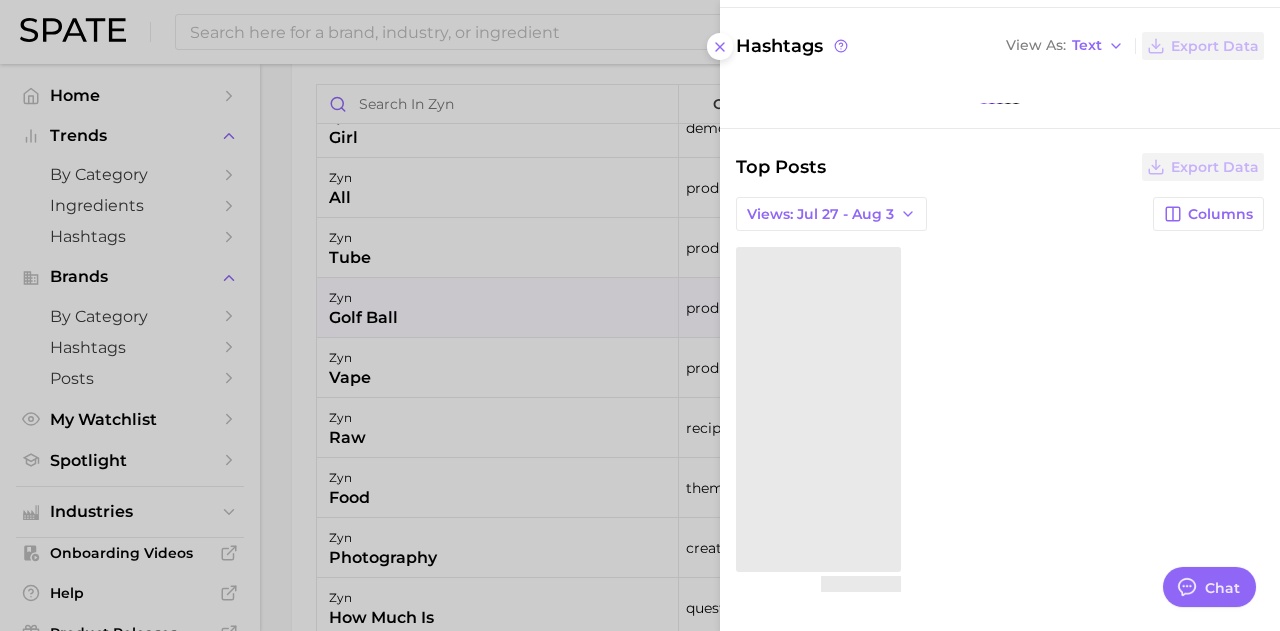 click at bounding box center [640, 315] 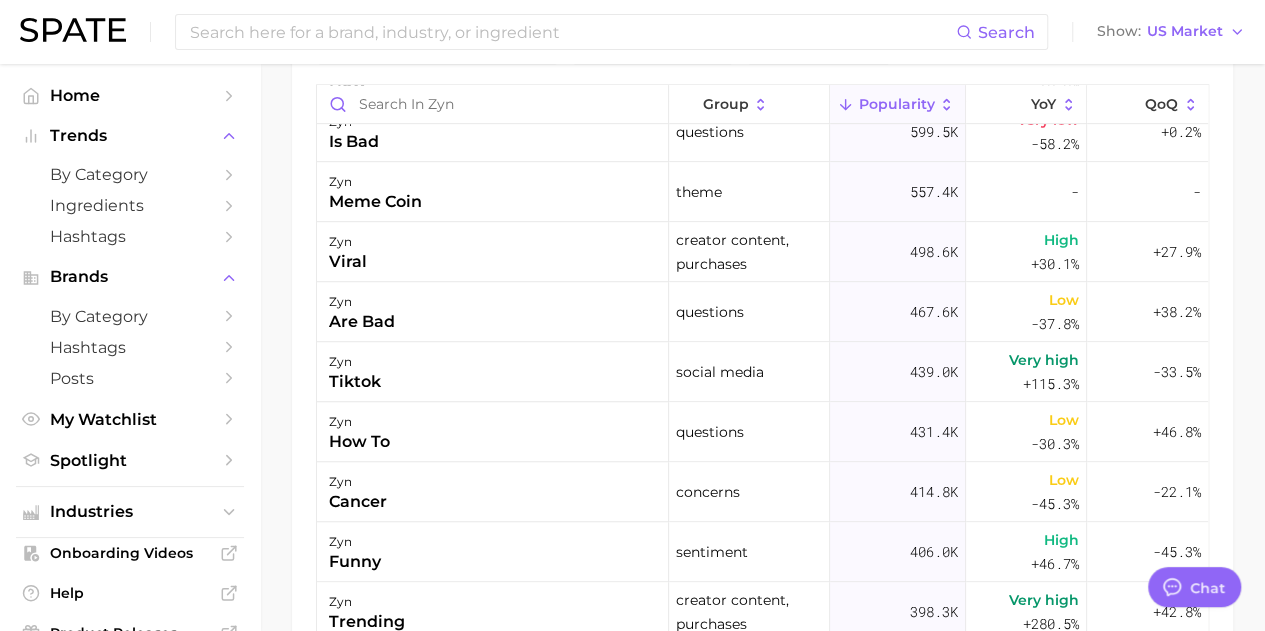 scroll, scrollTop: 0, scrollLeft: 0, axis: both 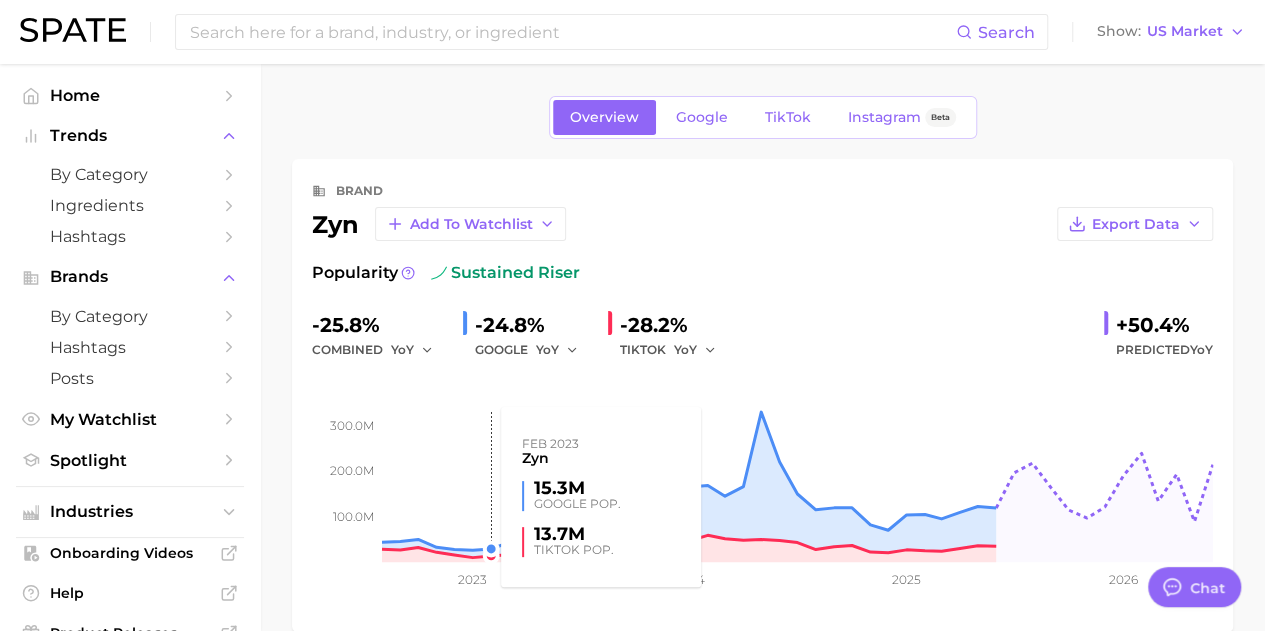 click 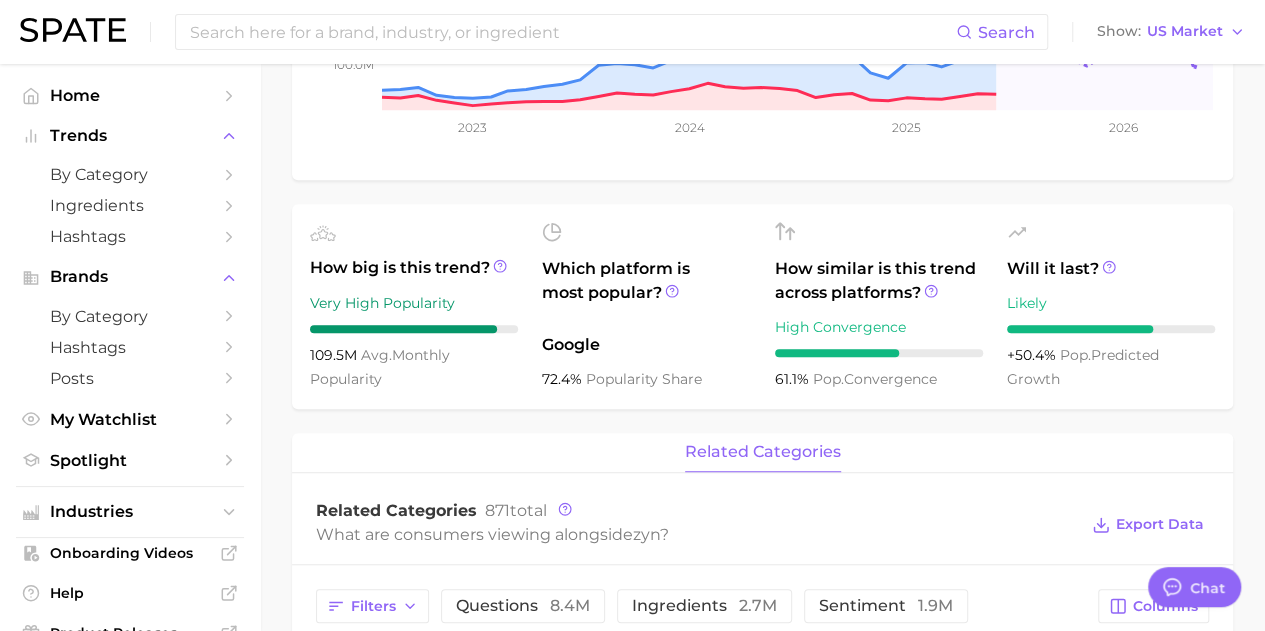 scroll, scrollTop: 454, scrollLeft: 0, axis: vertical 